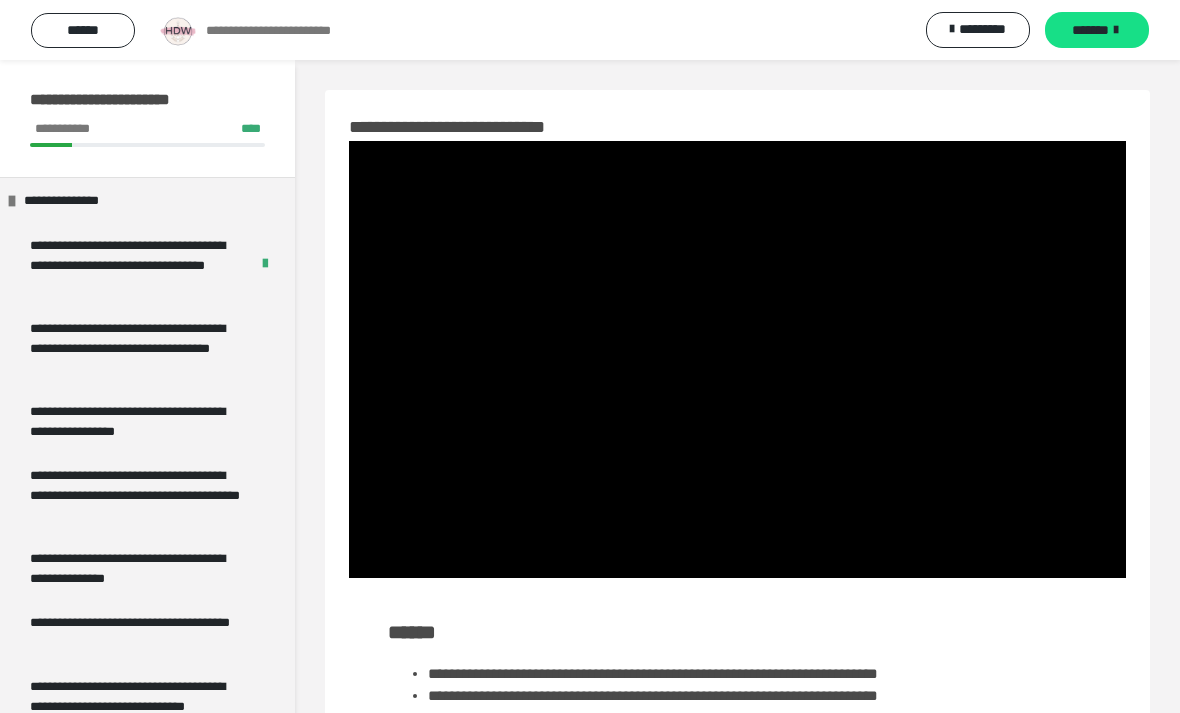 scroll, scrollTop: 33, scrollLeft: 0, axis: vertical 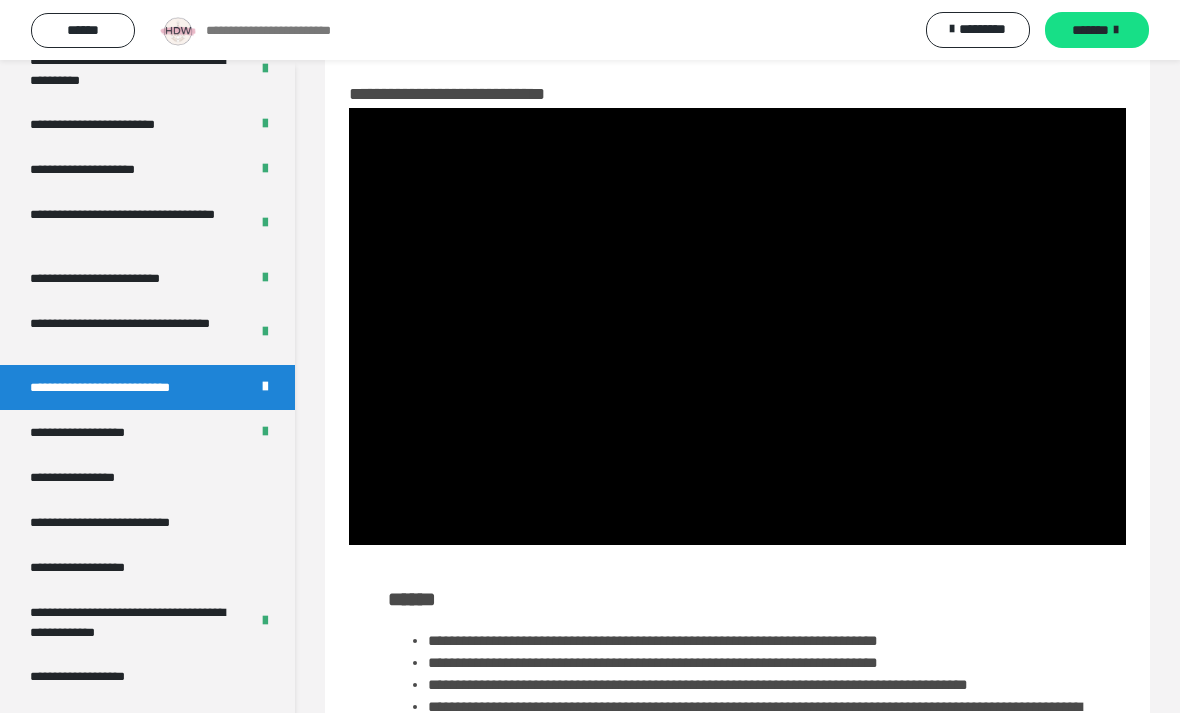 click at bounding box center [737, 326] 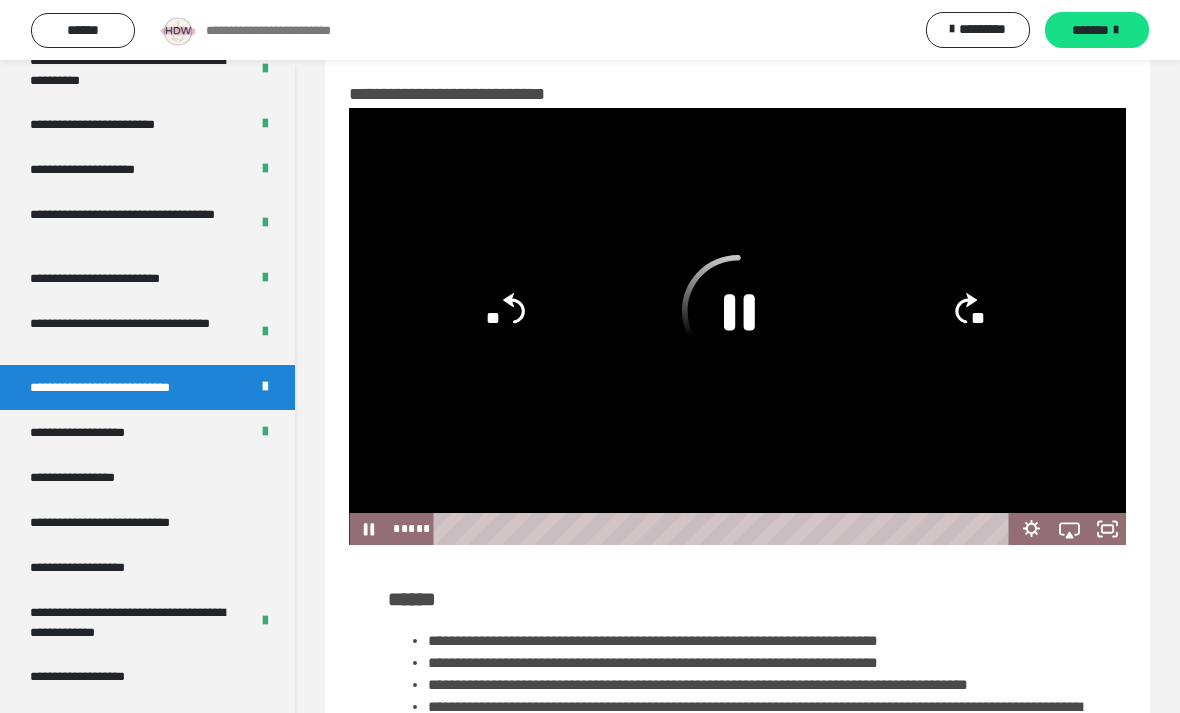 click on "**" 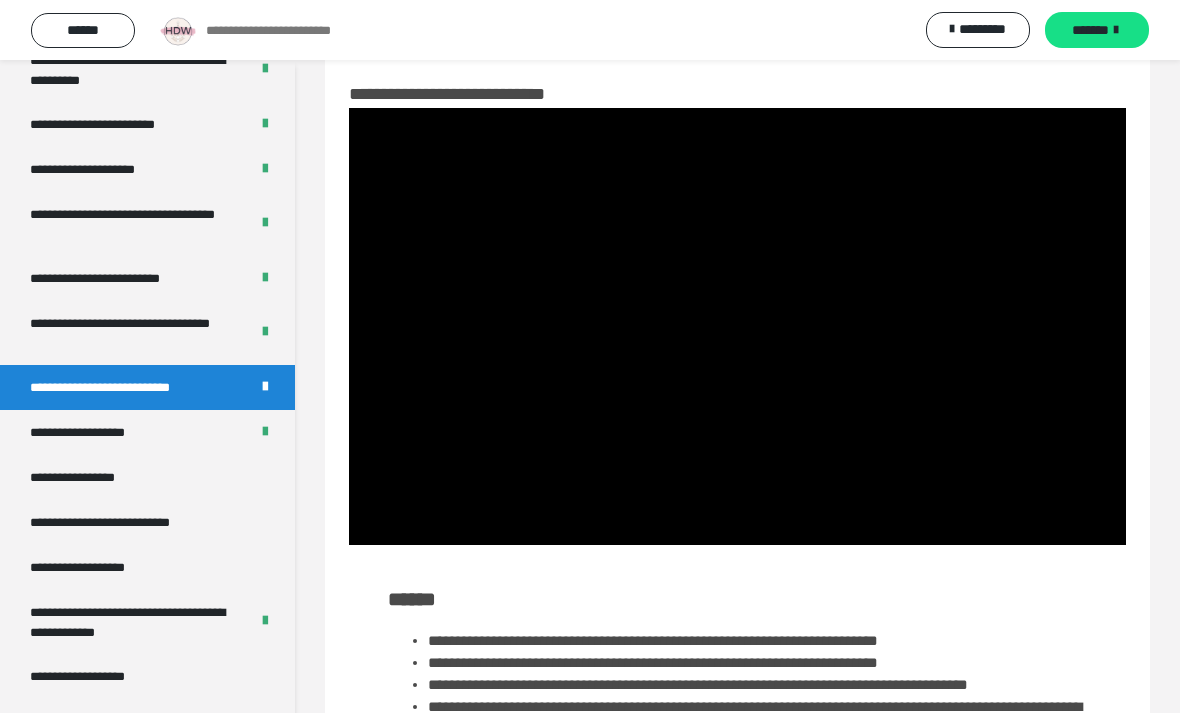 click at bounding box center [737, 326] 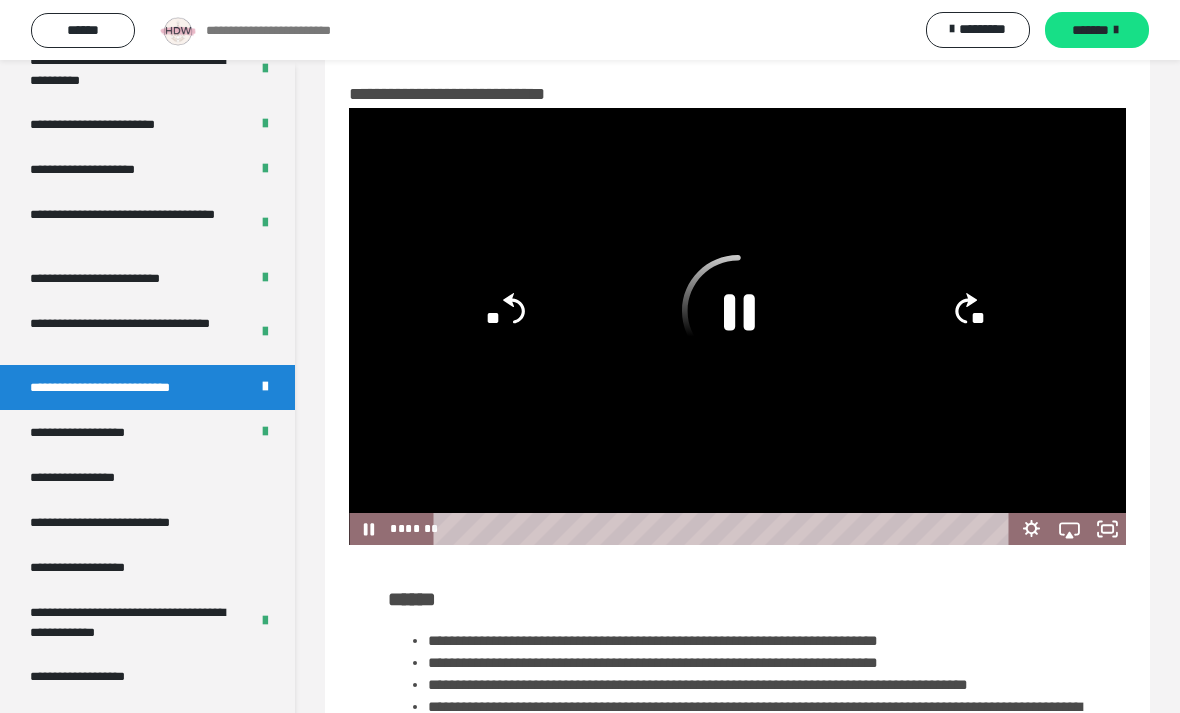 click 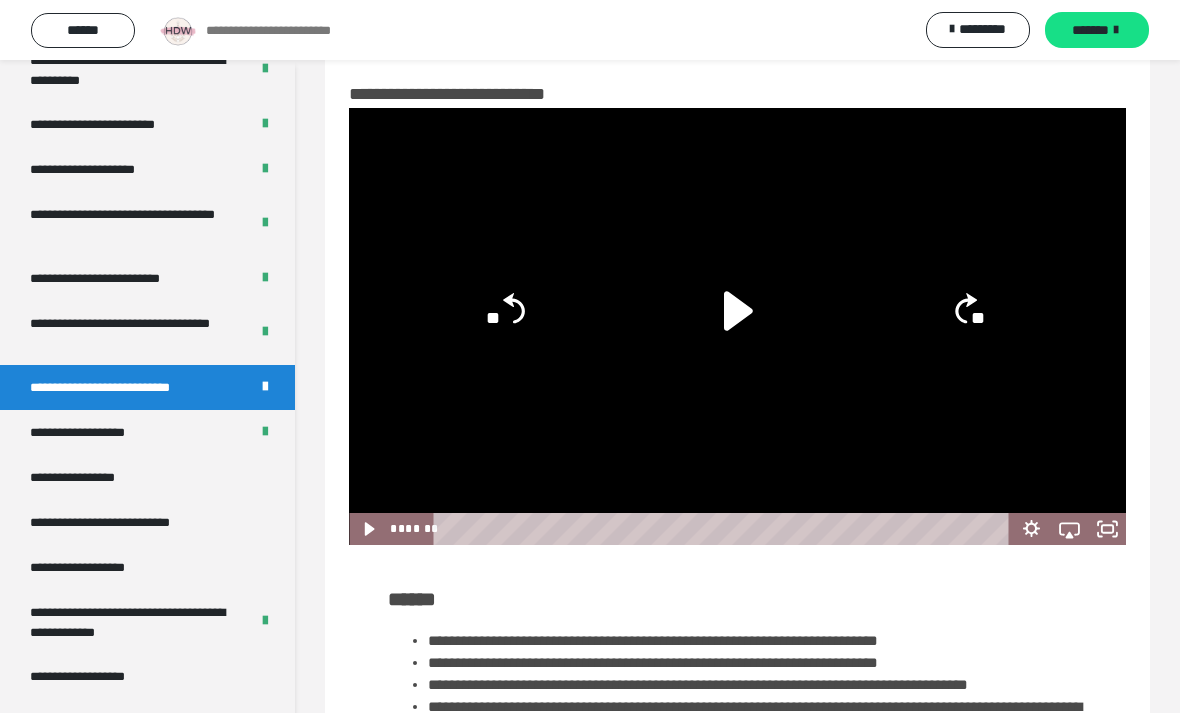 click 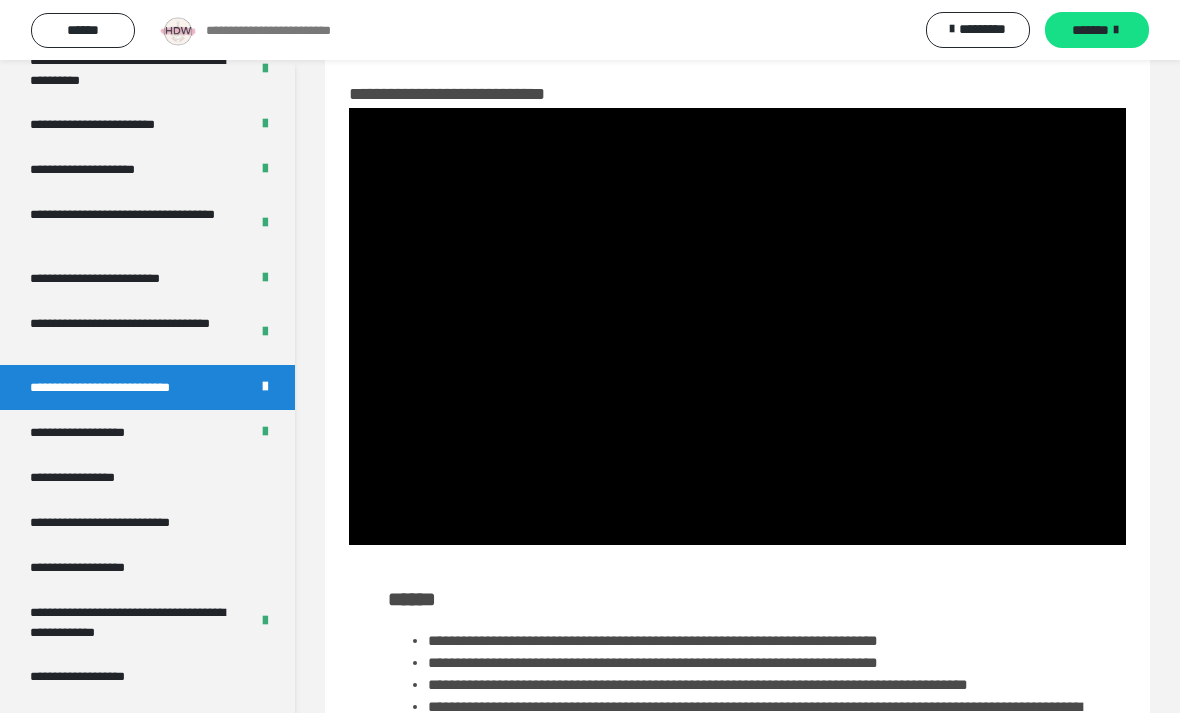 click at bounding box center (737, 326) 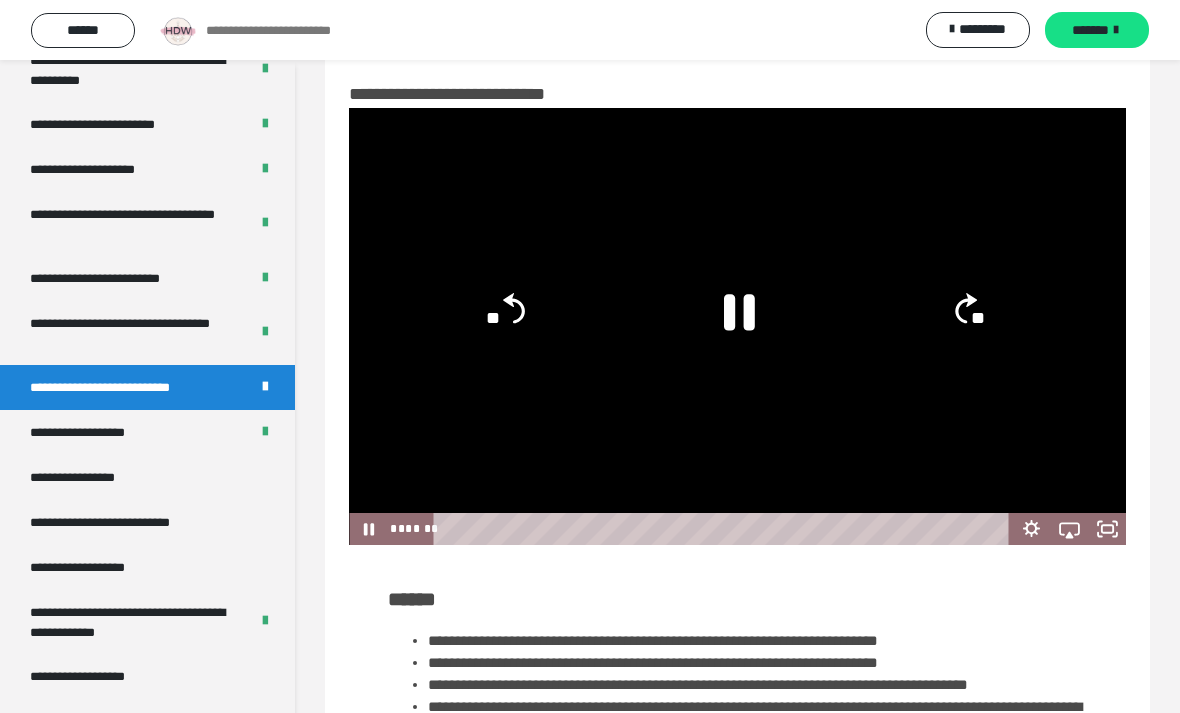 click on "**" 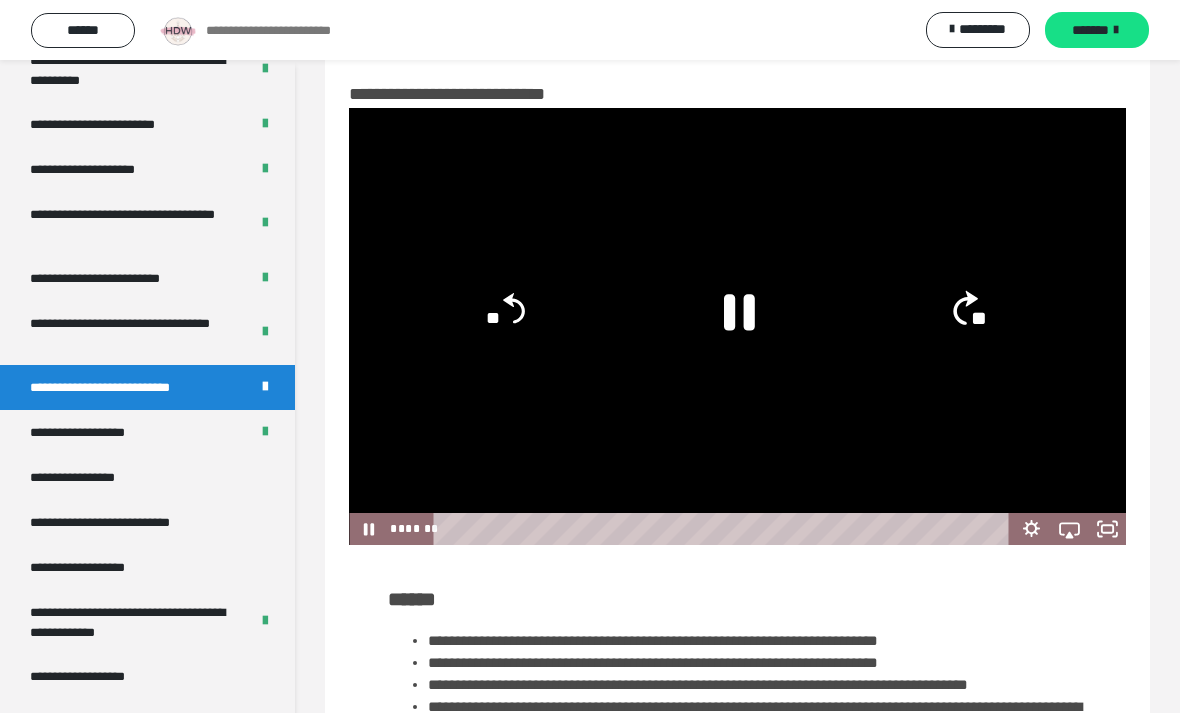 click on "**" 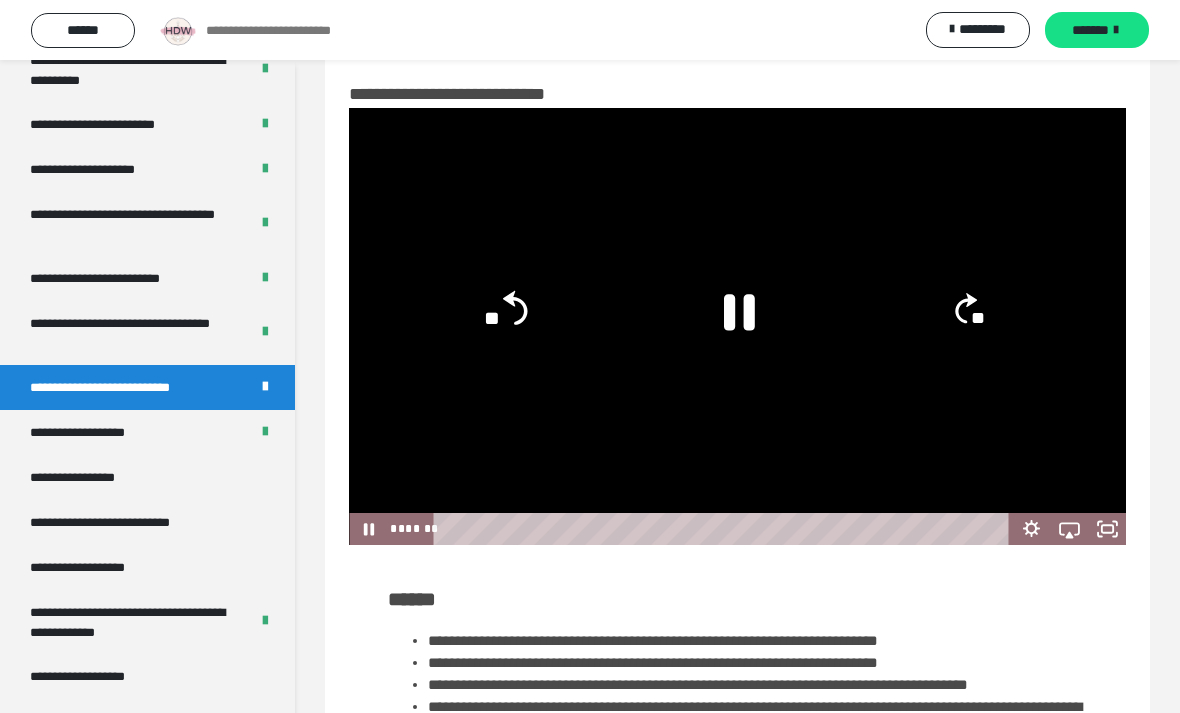 click on "**" 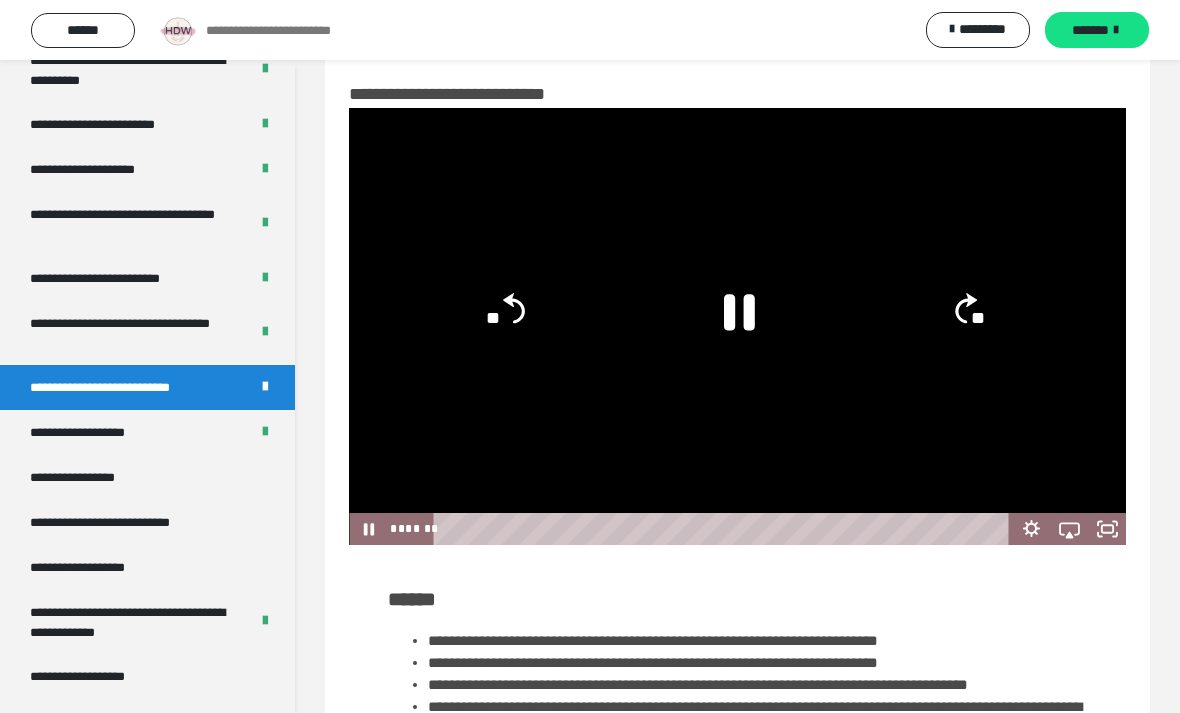 click on "**********" at bounding box center [126, 387] 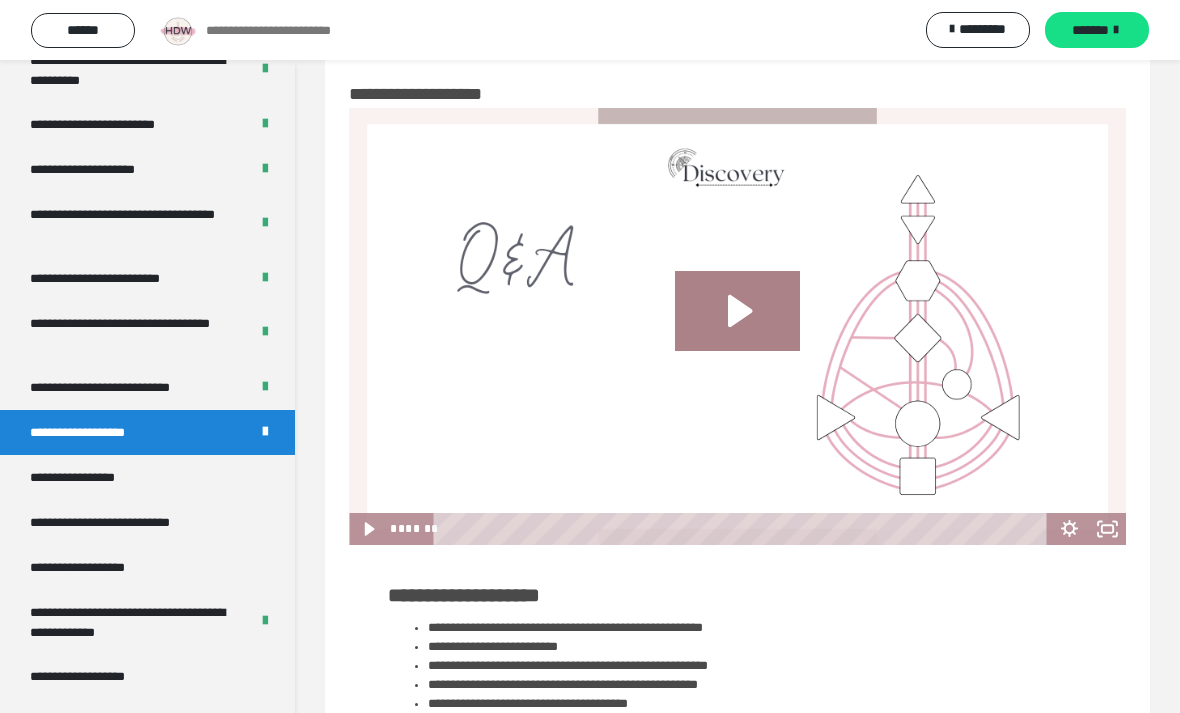 click on "**********" at bounding box center (126, 387) 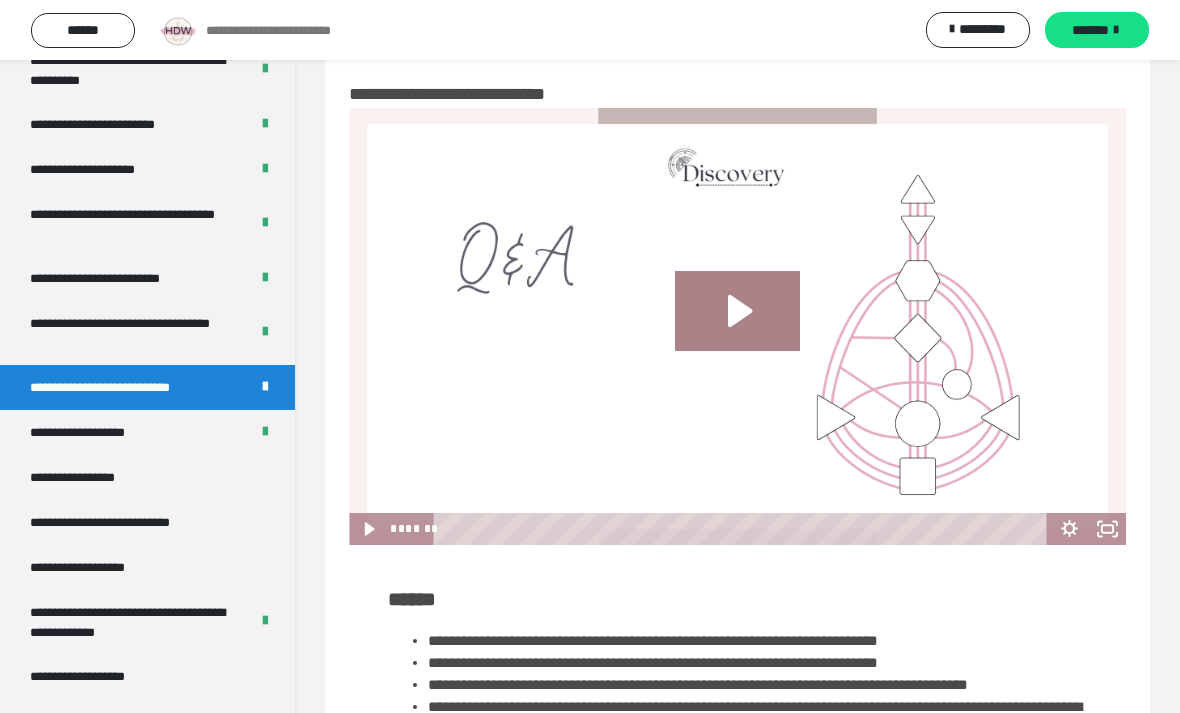 click 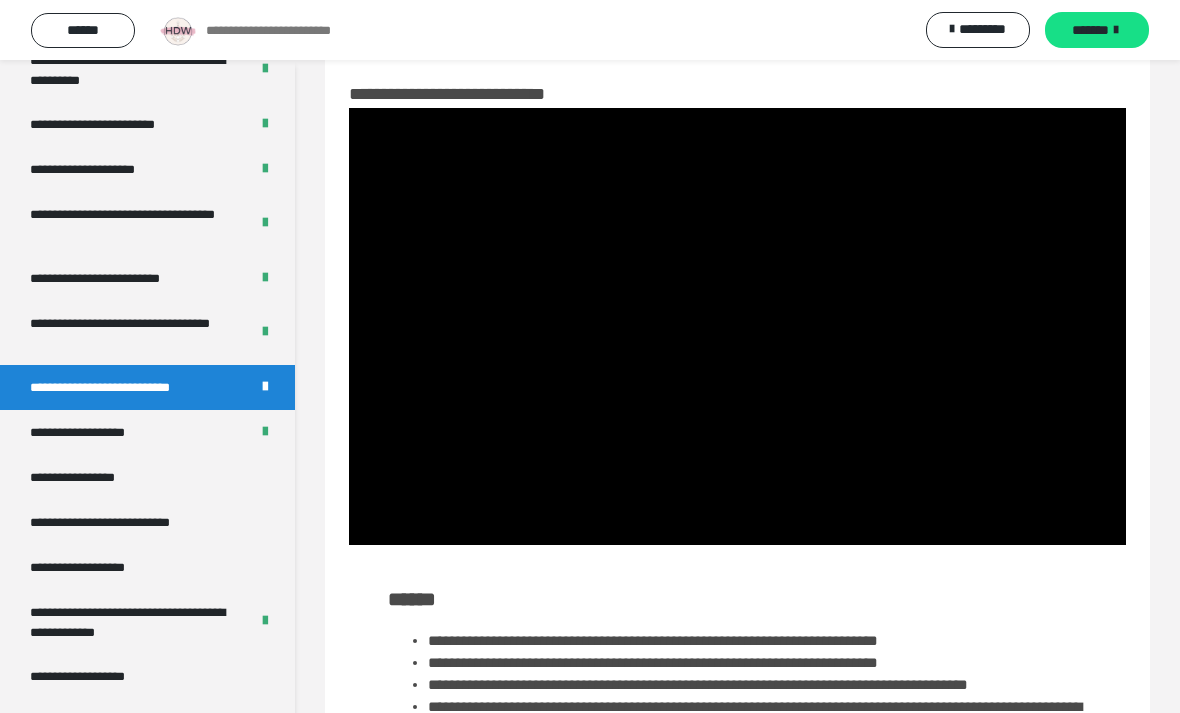 click at bounding box center [737, 326] 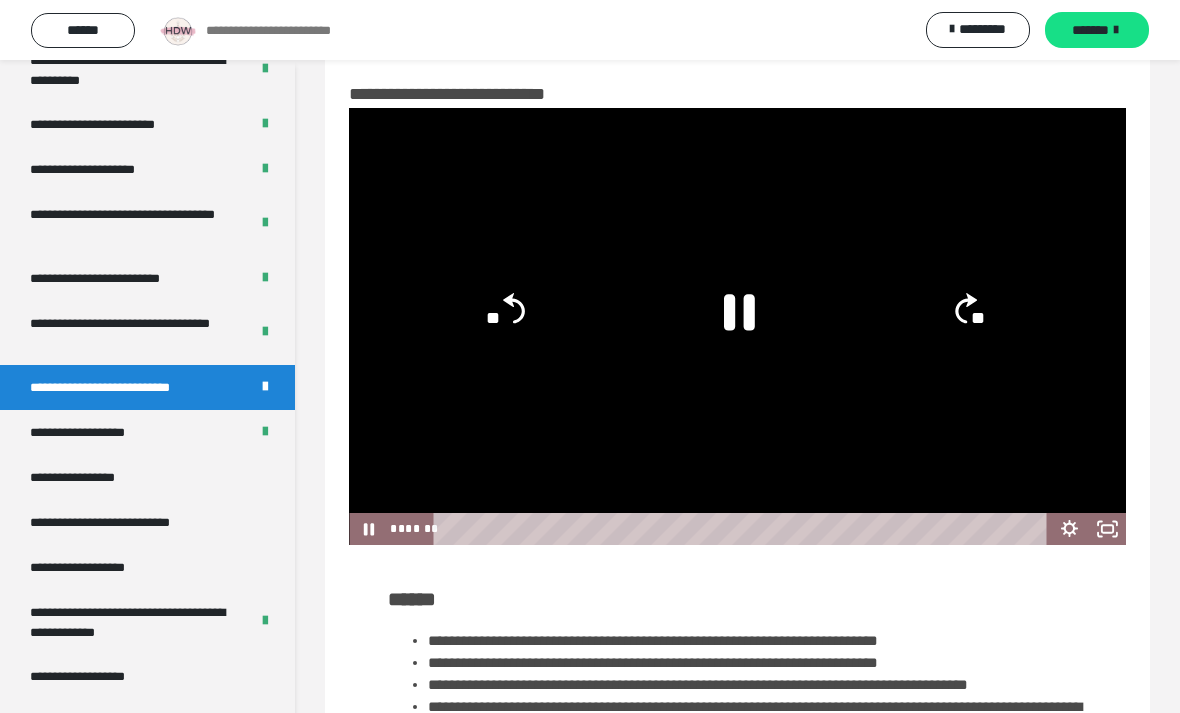 click on "**" 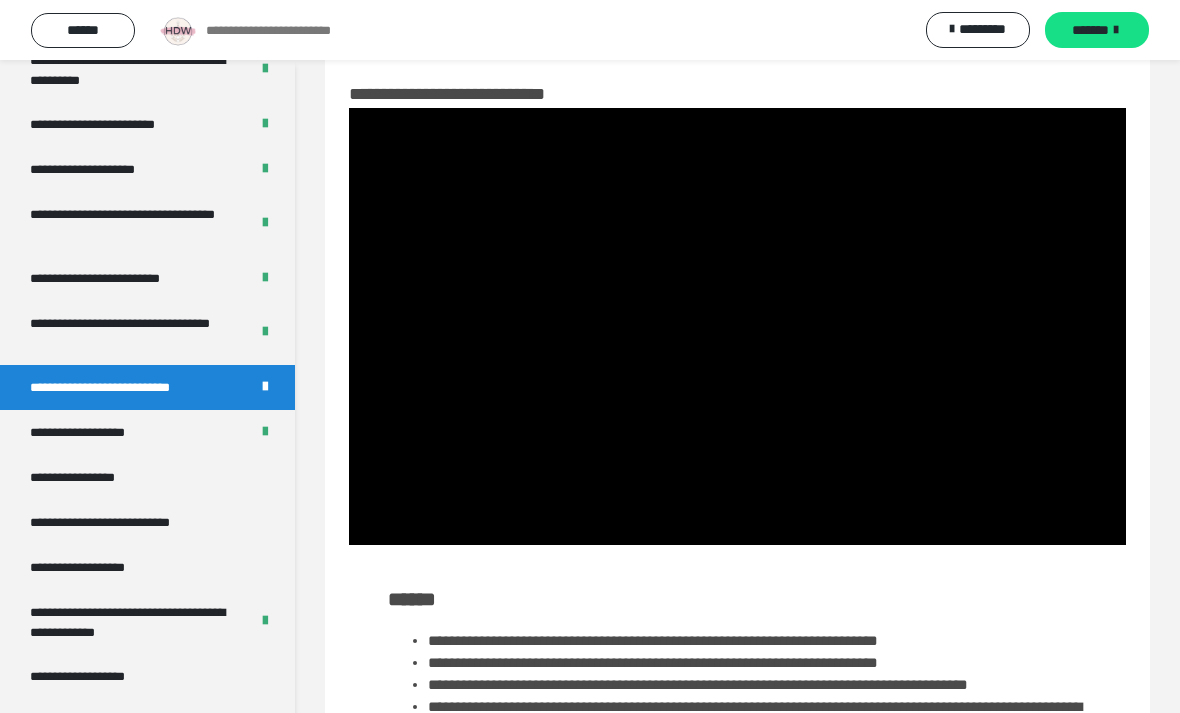 click at bounding box center (737, 326) 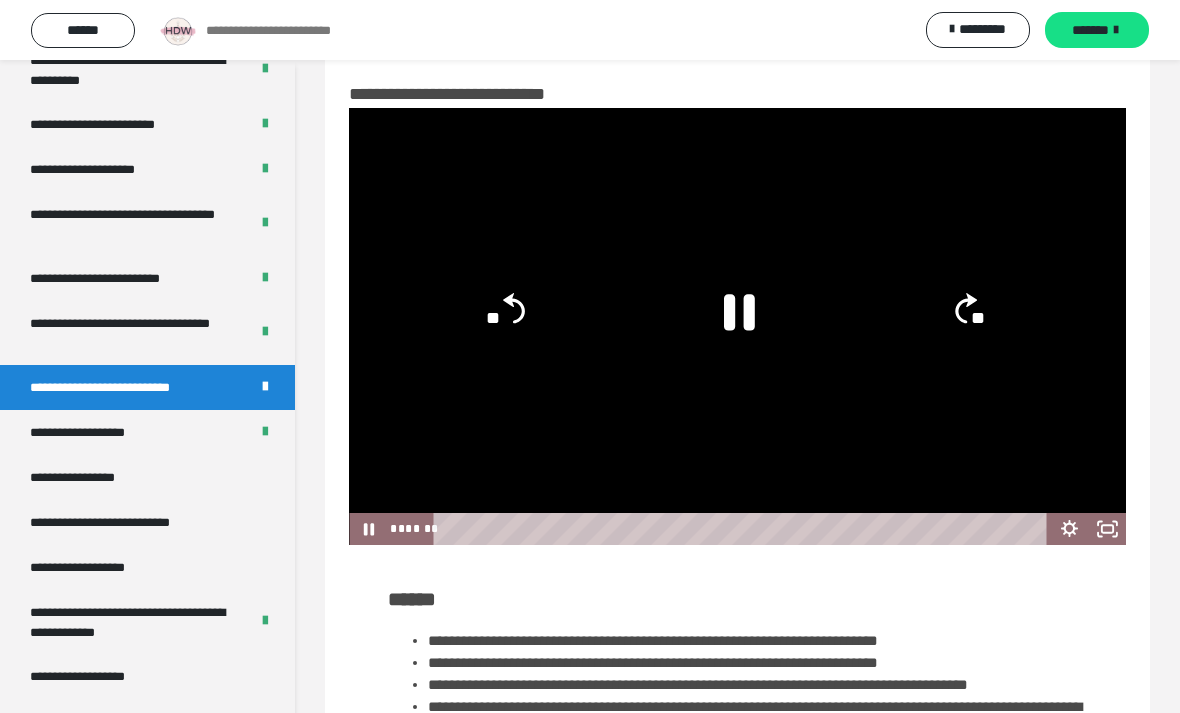 click 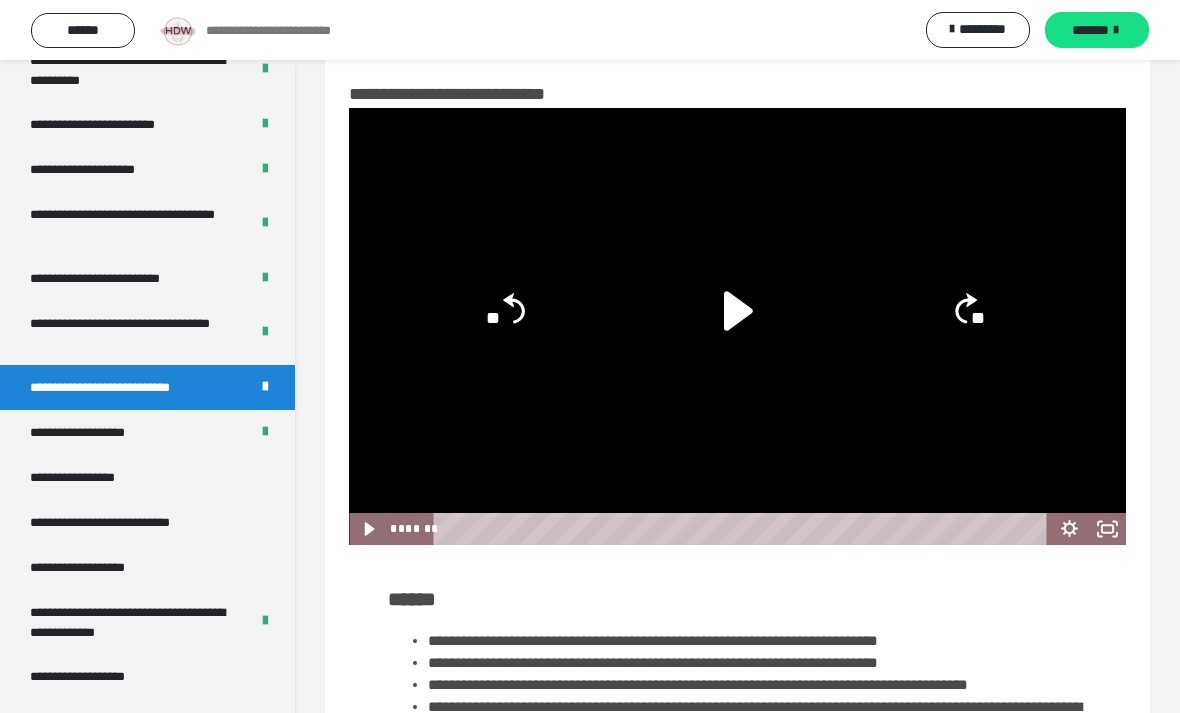 click 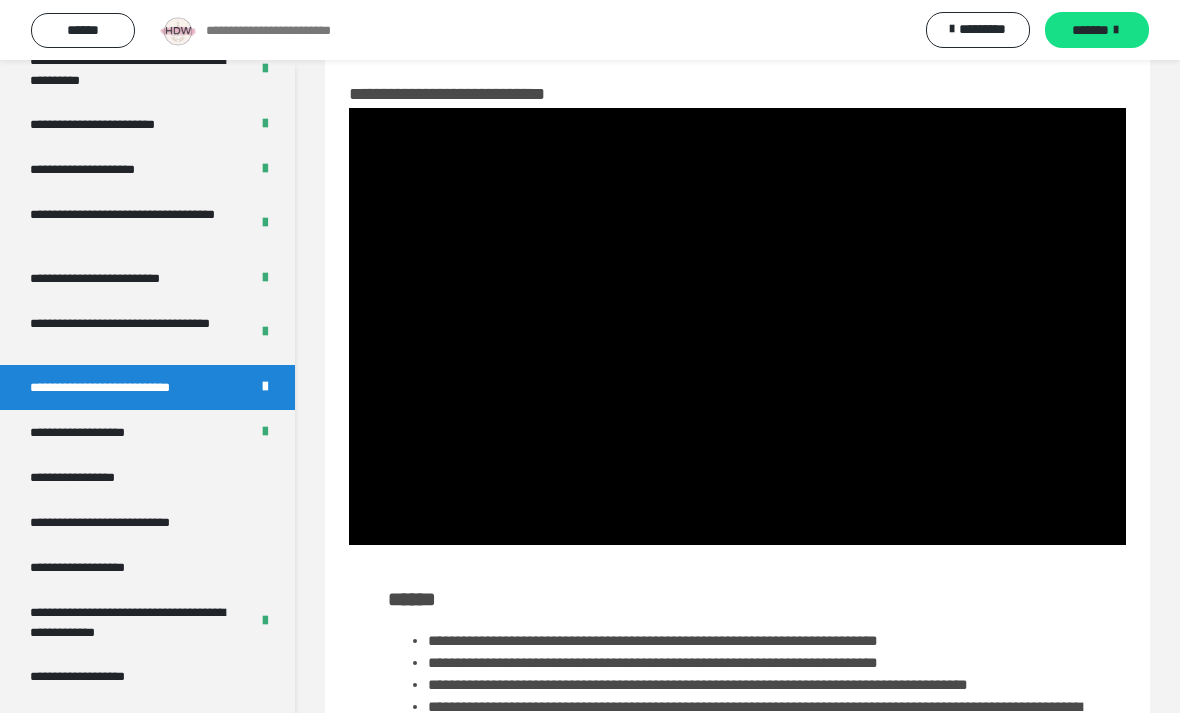 click at bounding box center (737, 326) 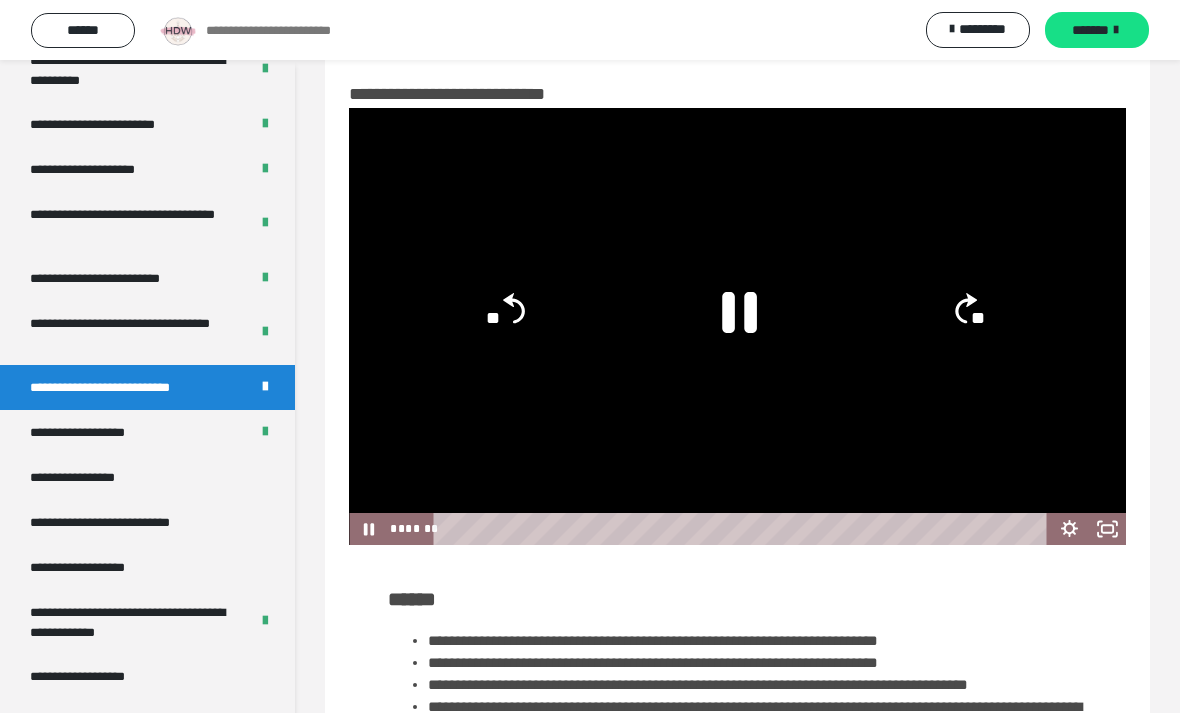 click 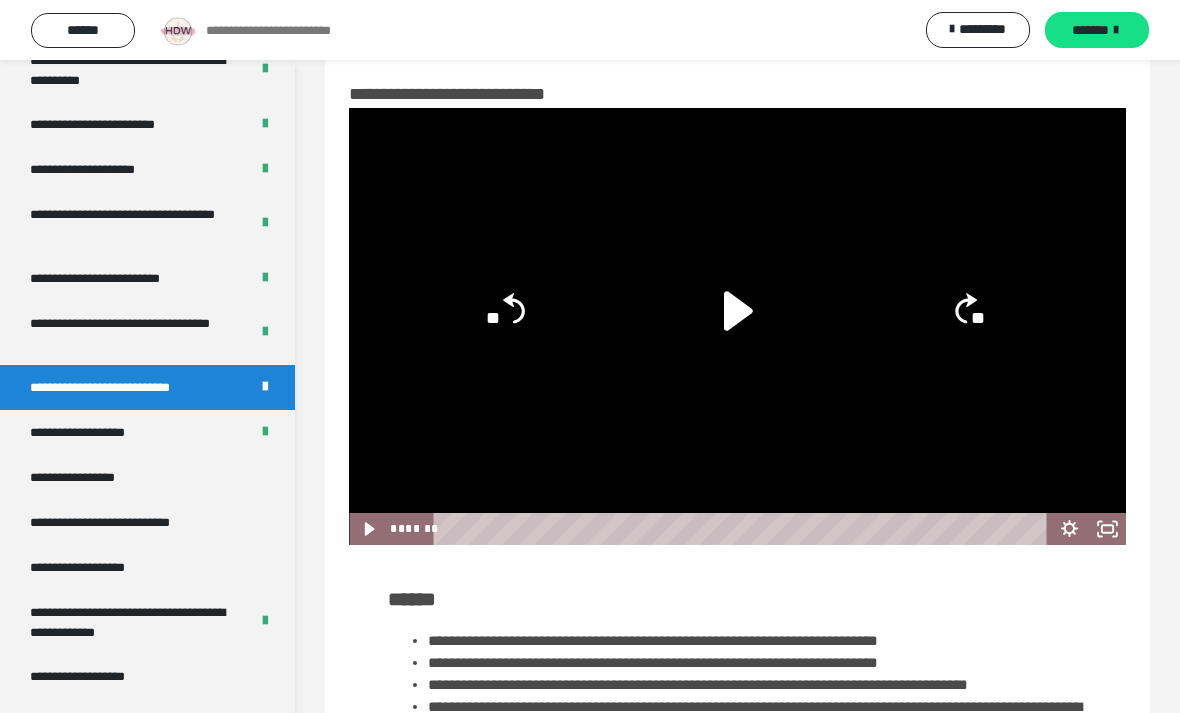 click 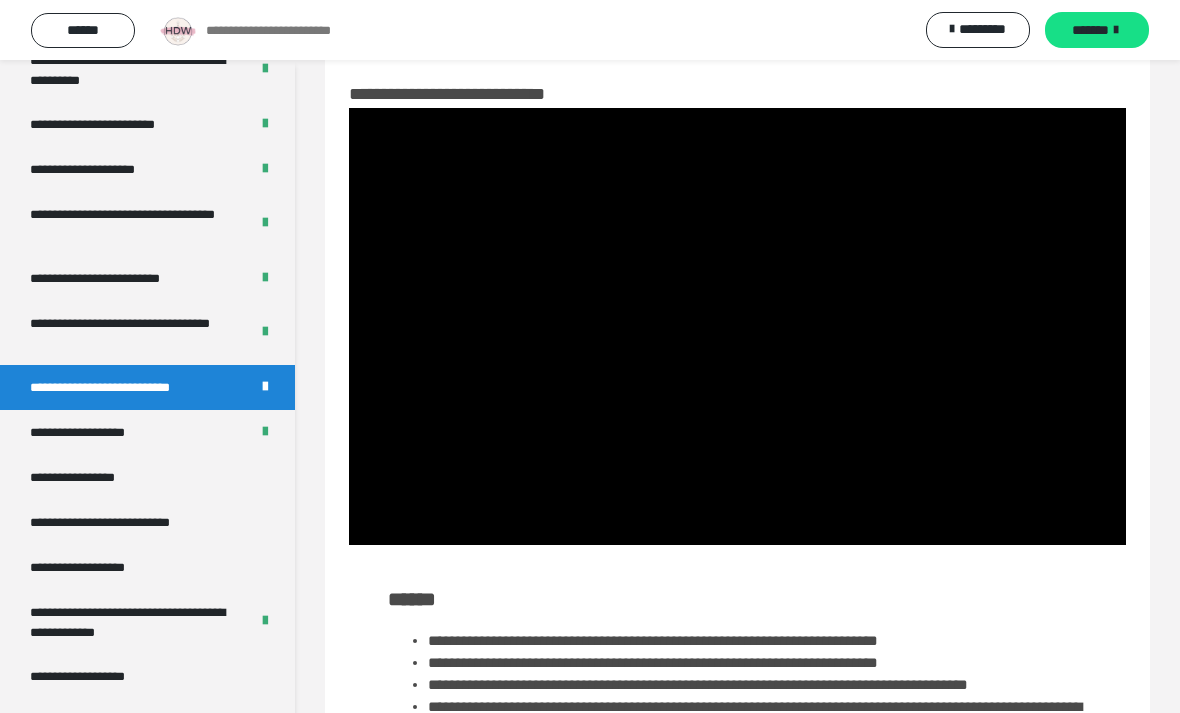 click at bounding box center (737, 326) 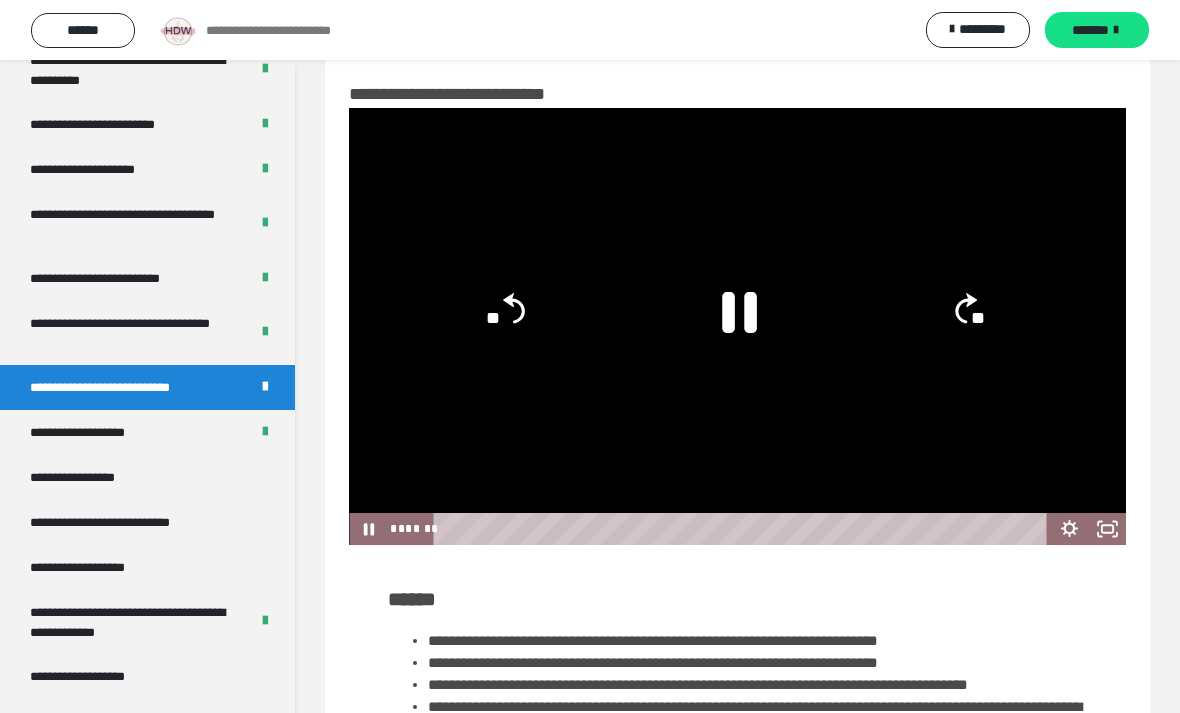 click 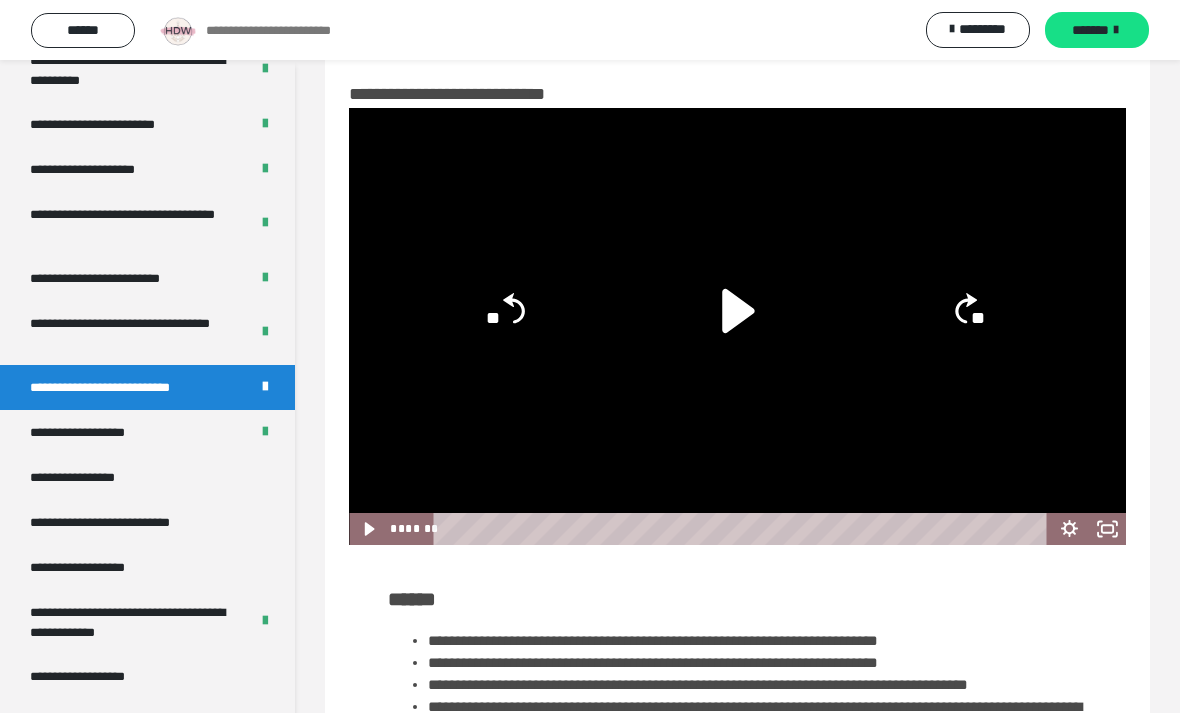 click 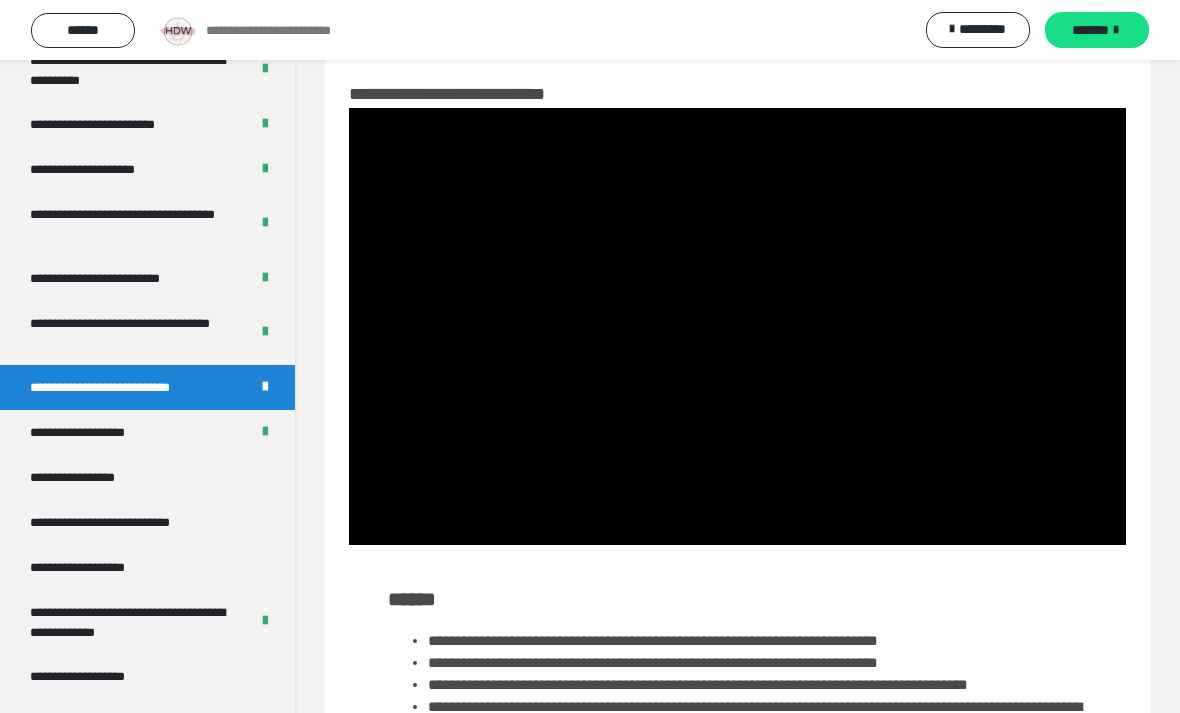 click at bounding box center (737, 326) 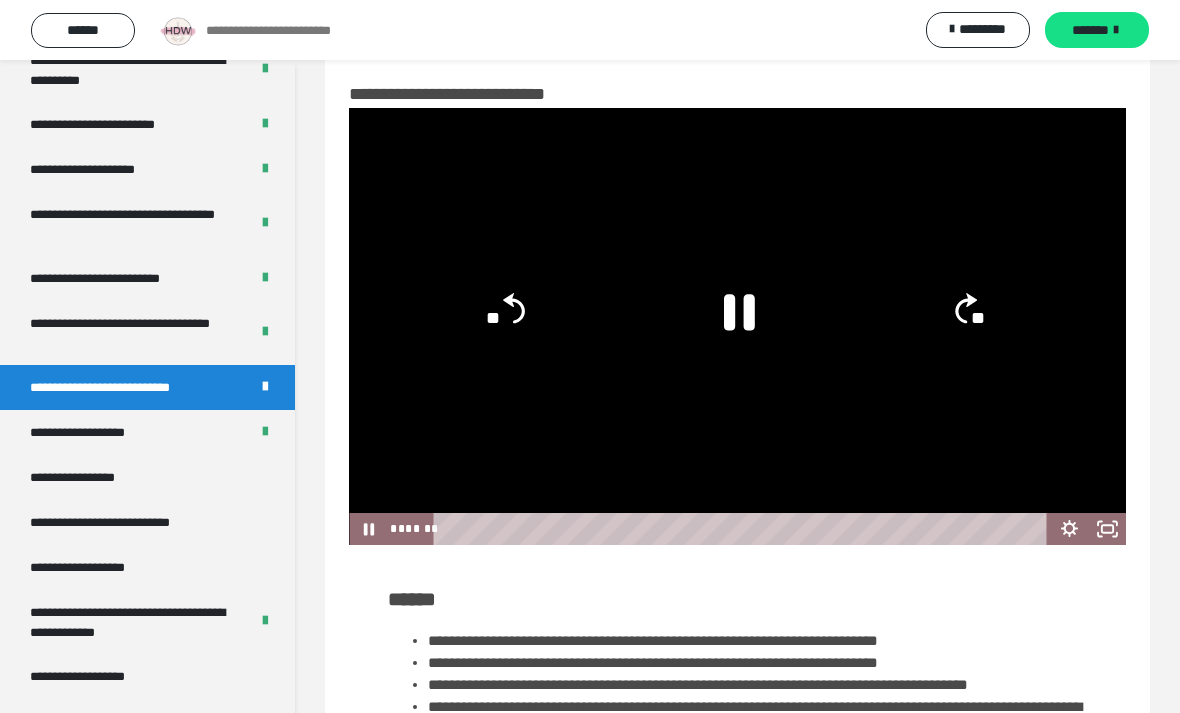 click 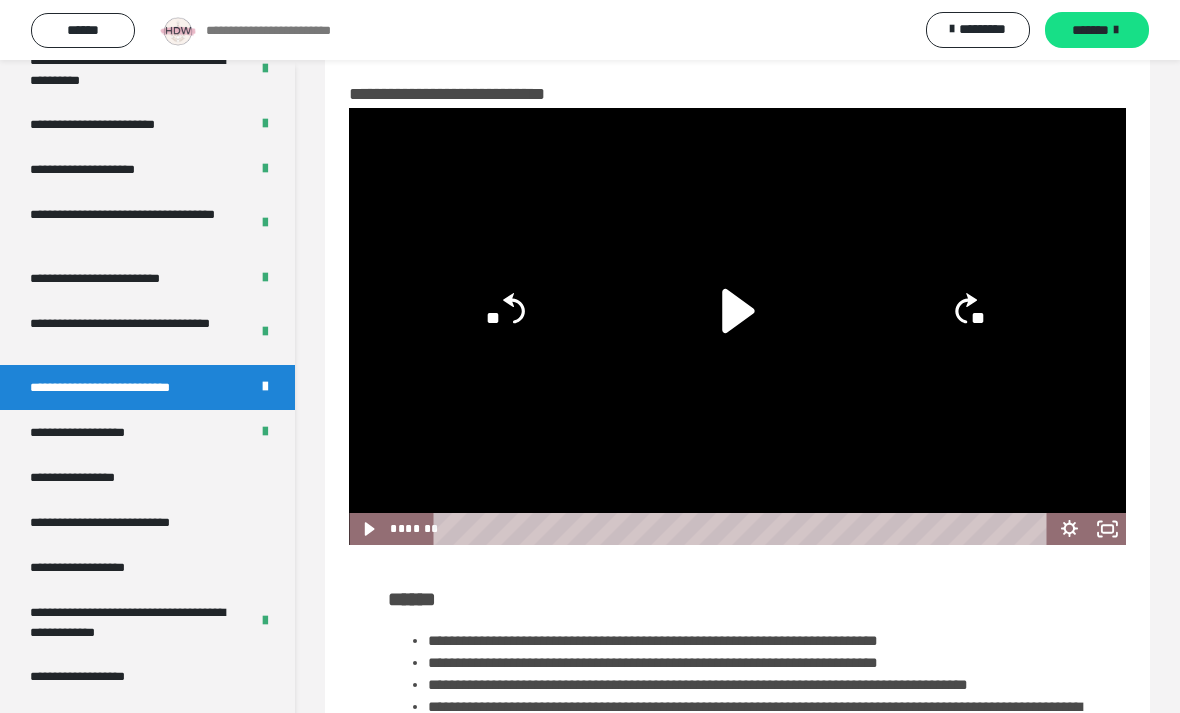 click 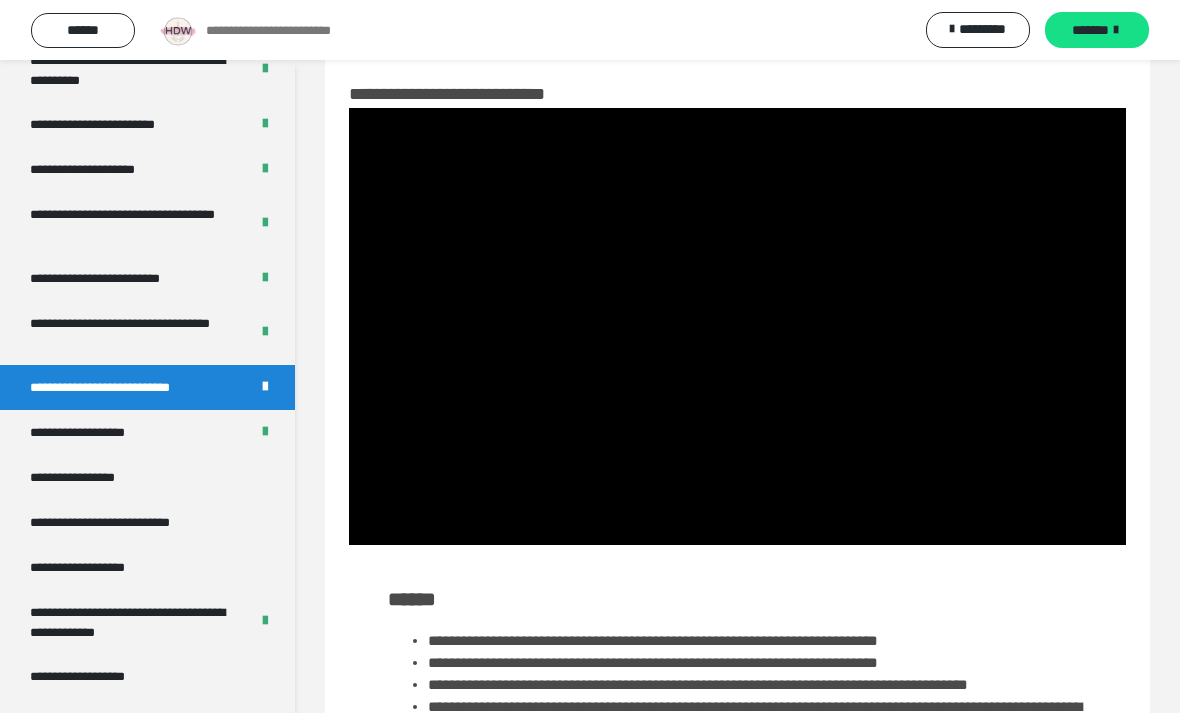 click at bounding box center (737, 326) 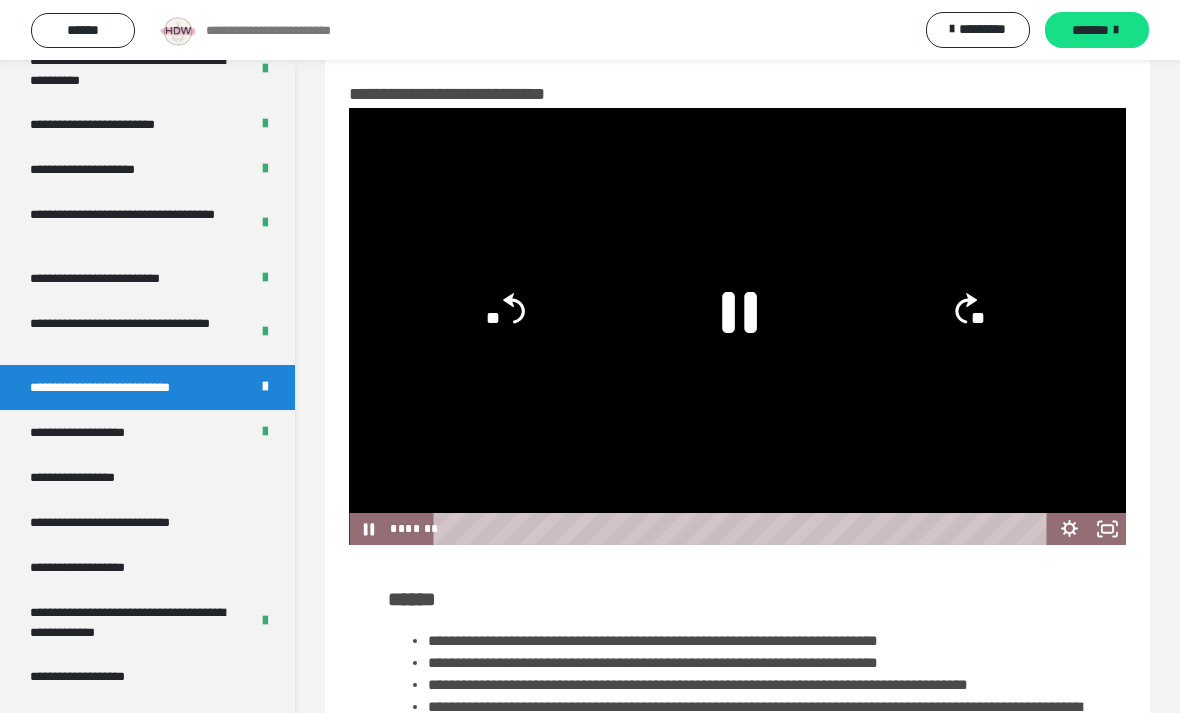 click 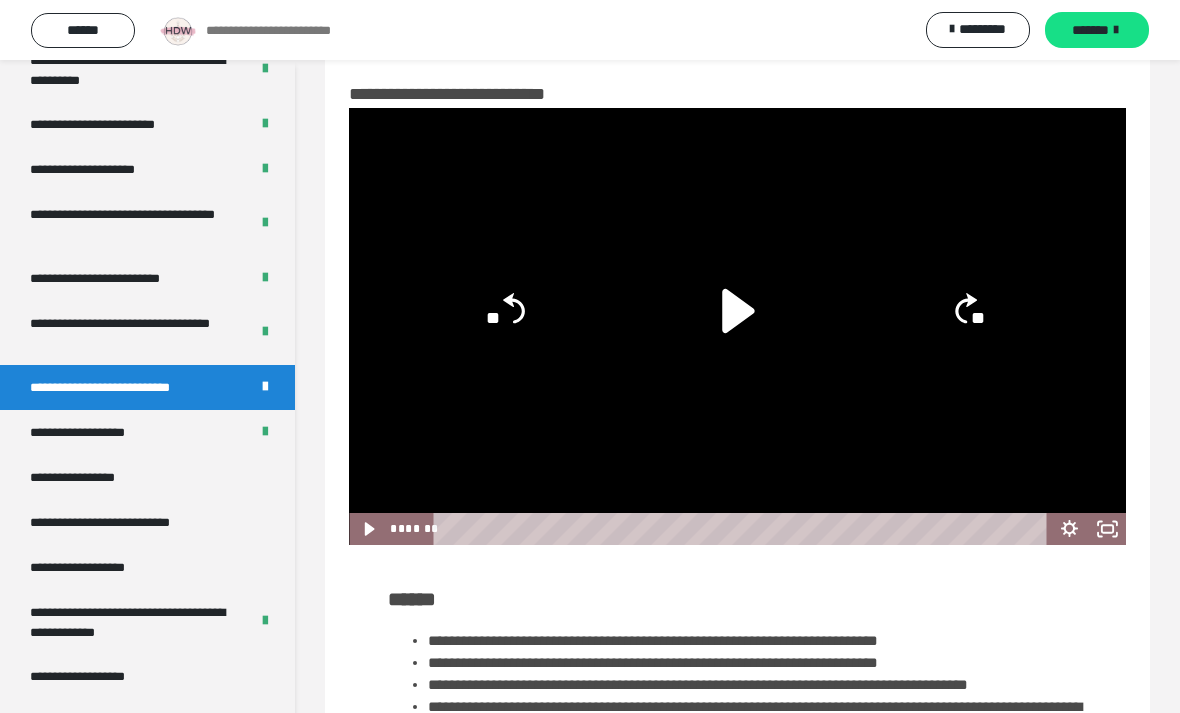 click 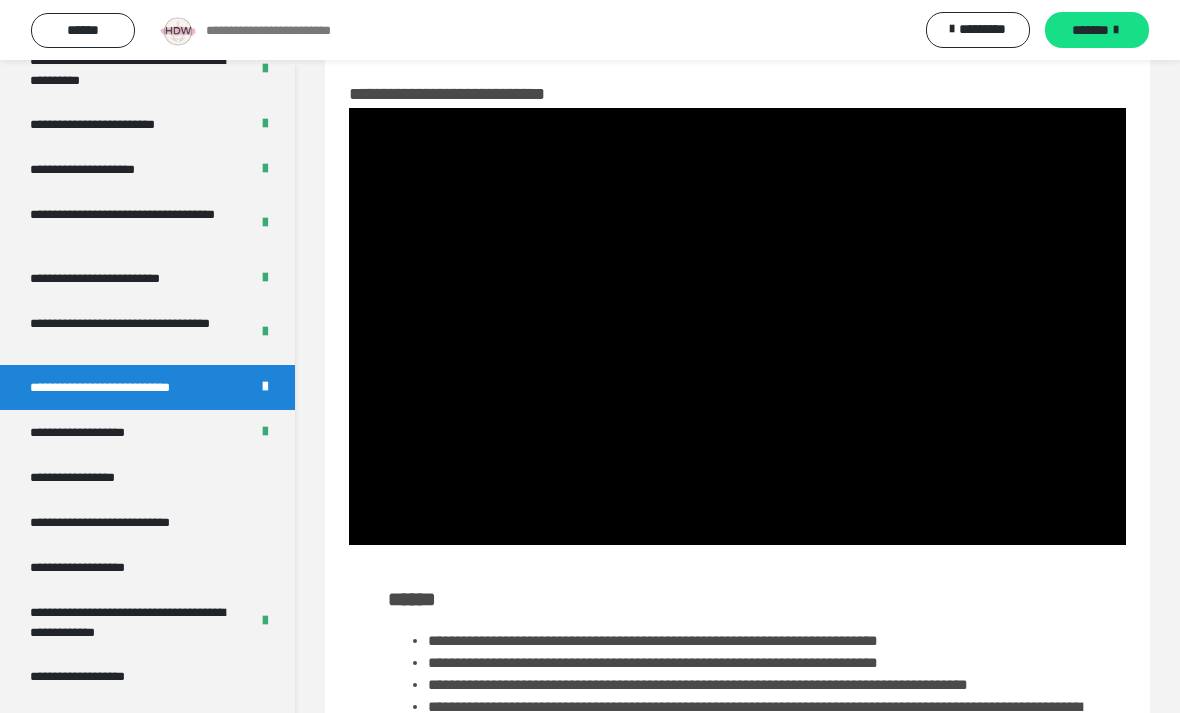 click at bounding box center (737, 326) 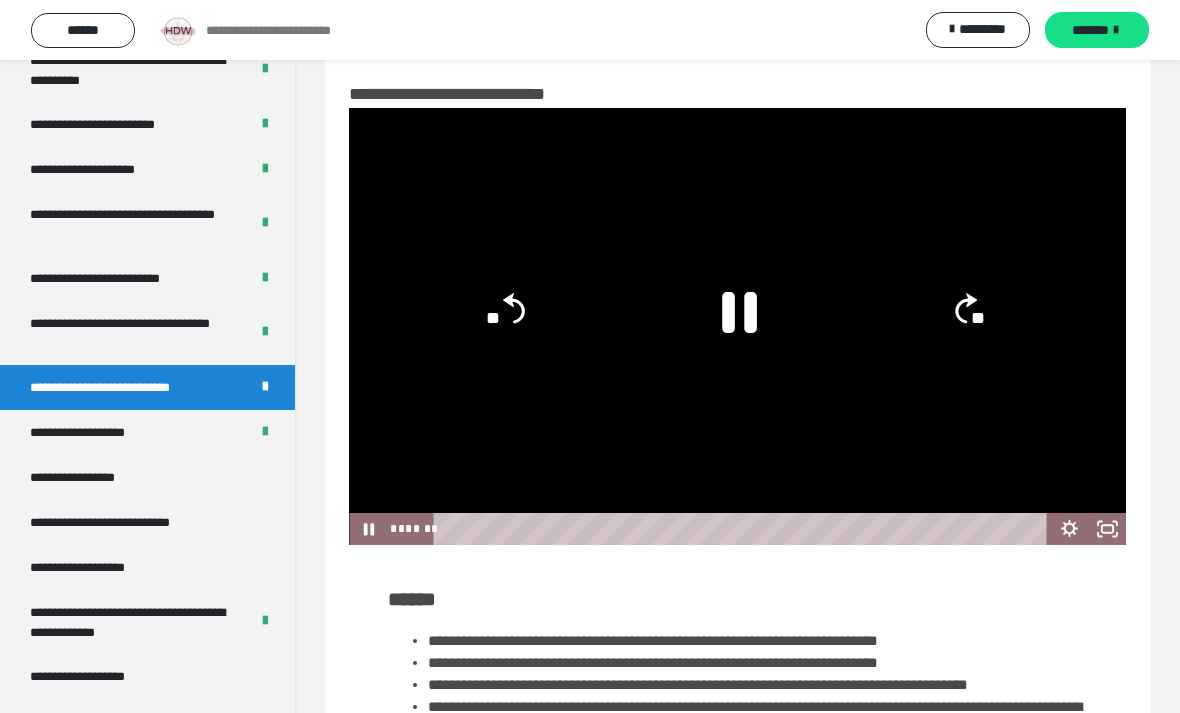 click 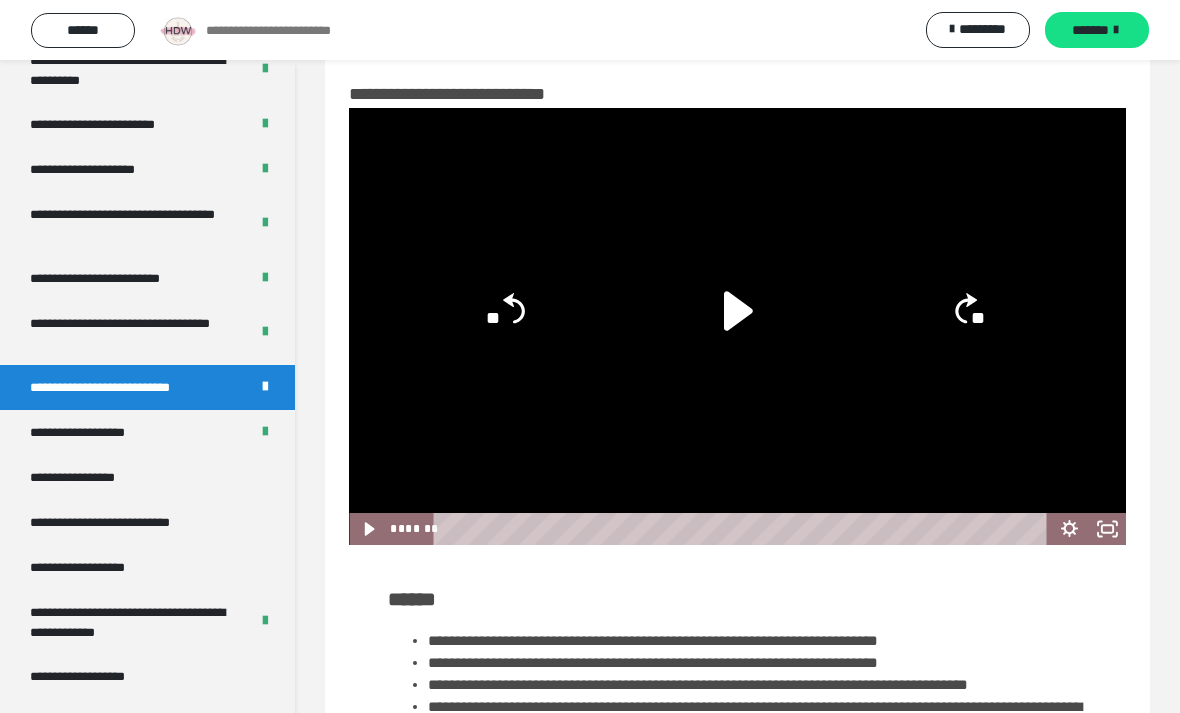 click 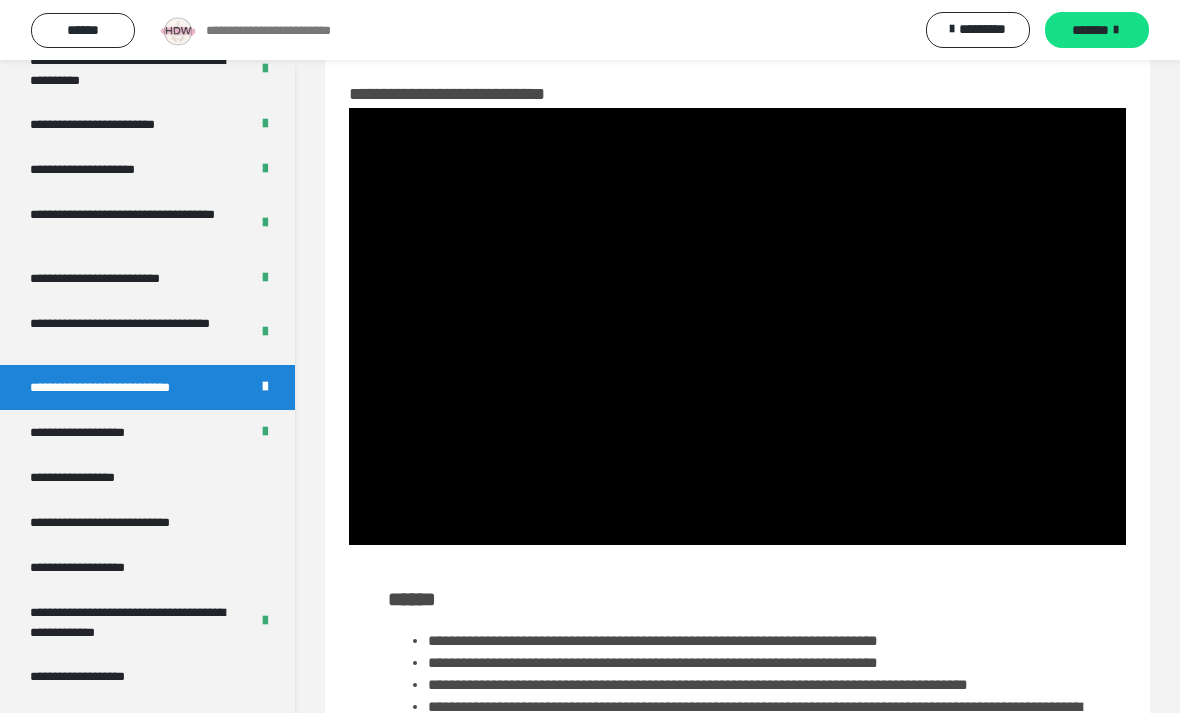 click at bounding box center (737, 326) 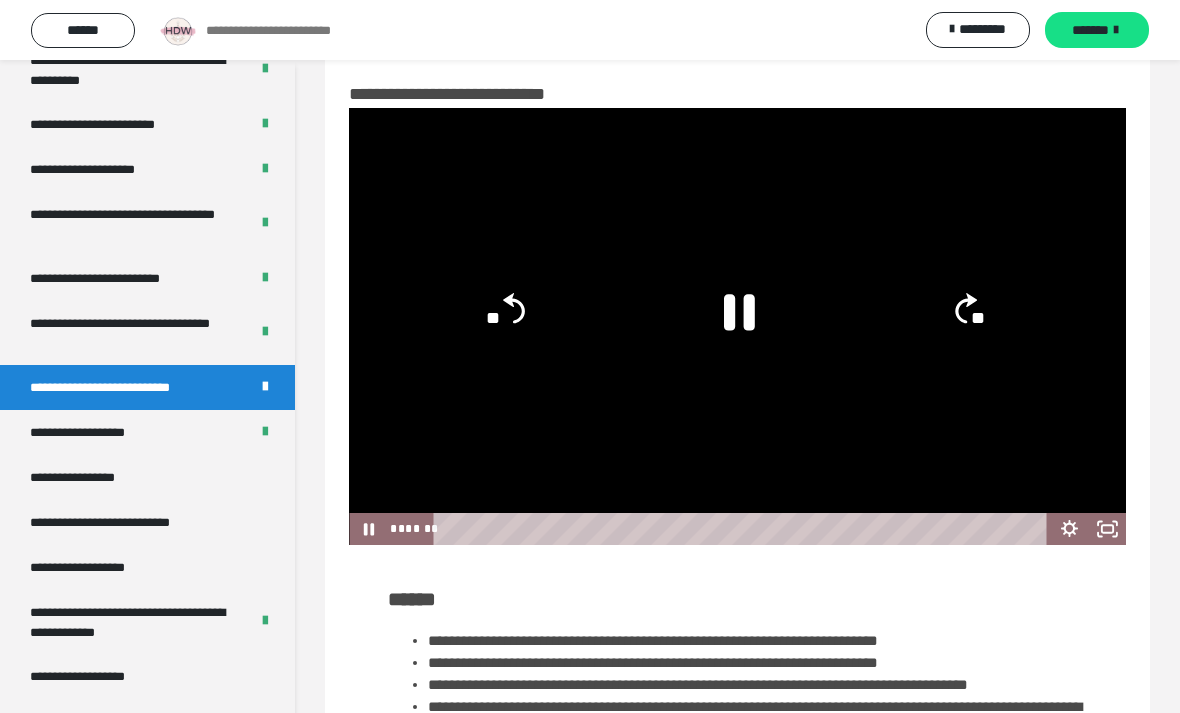 click 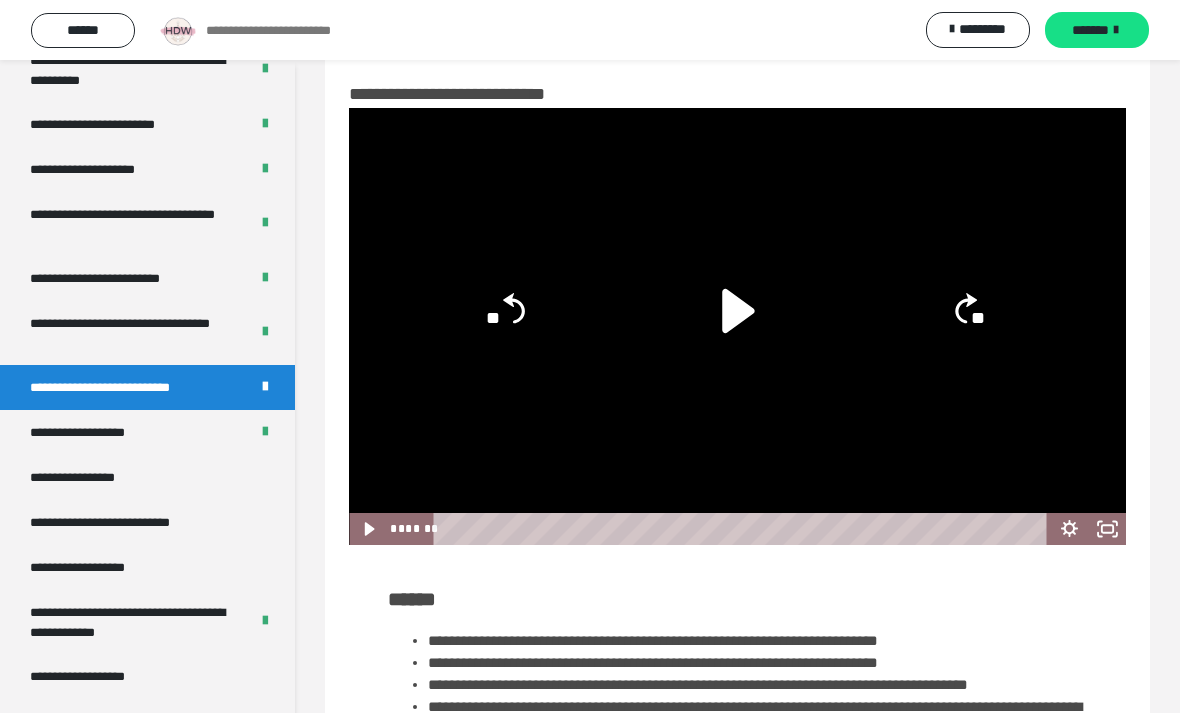 click 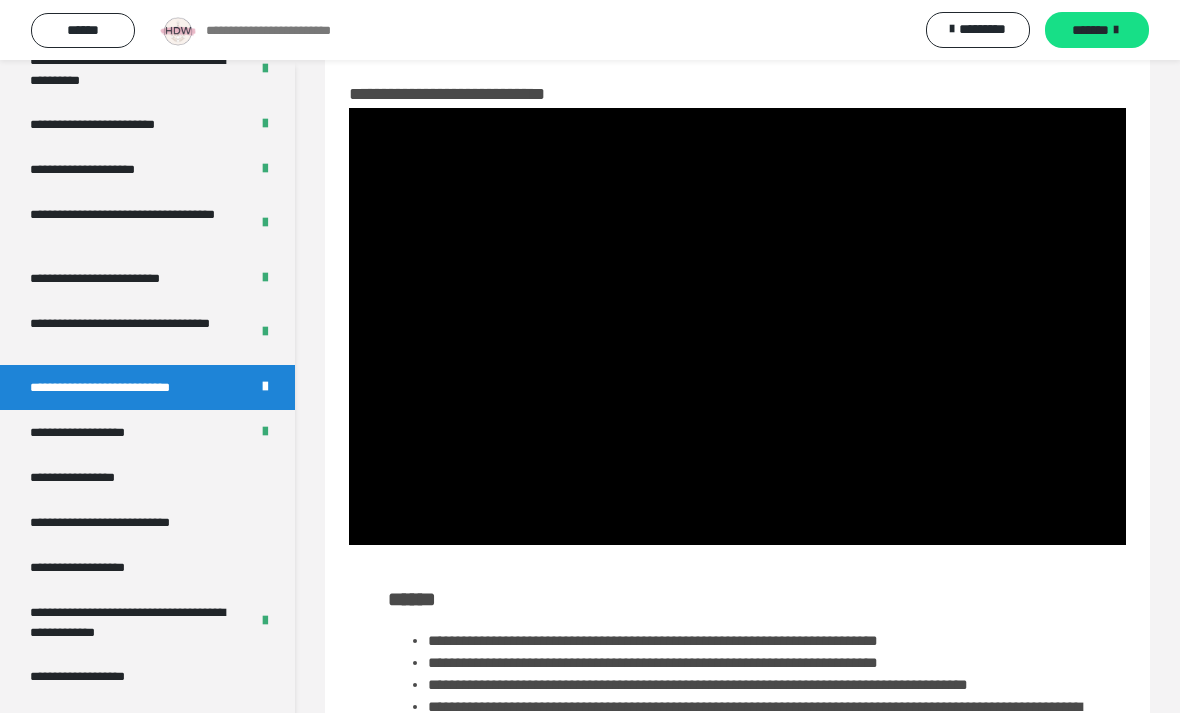 click at bounding box center [737, 326] 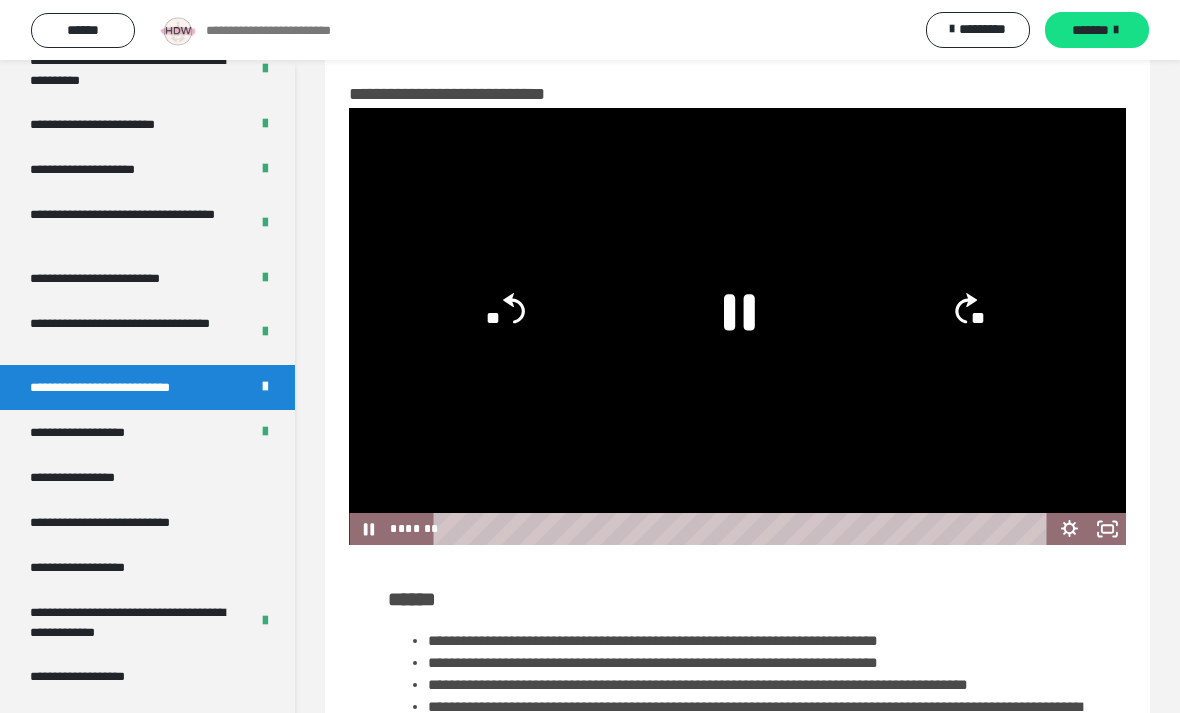 click on "**" 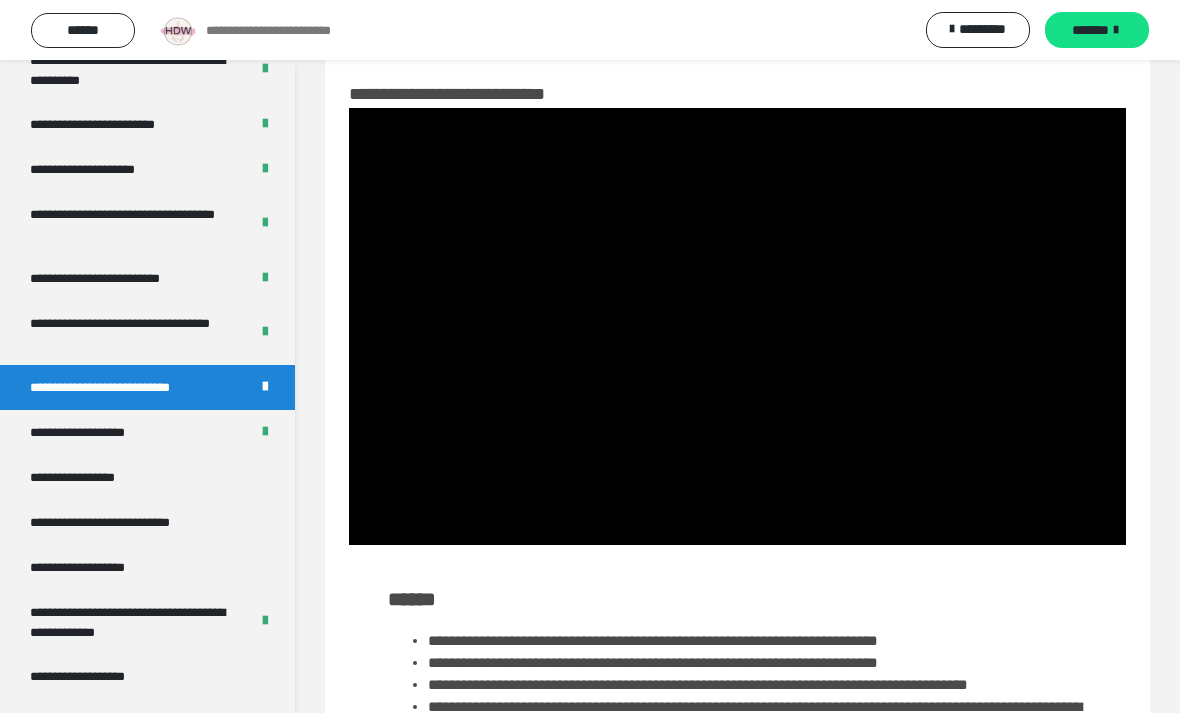 click at bounding box center [737, 326] 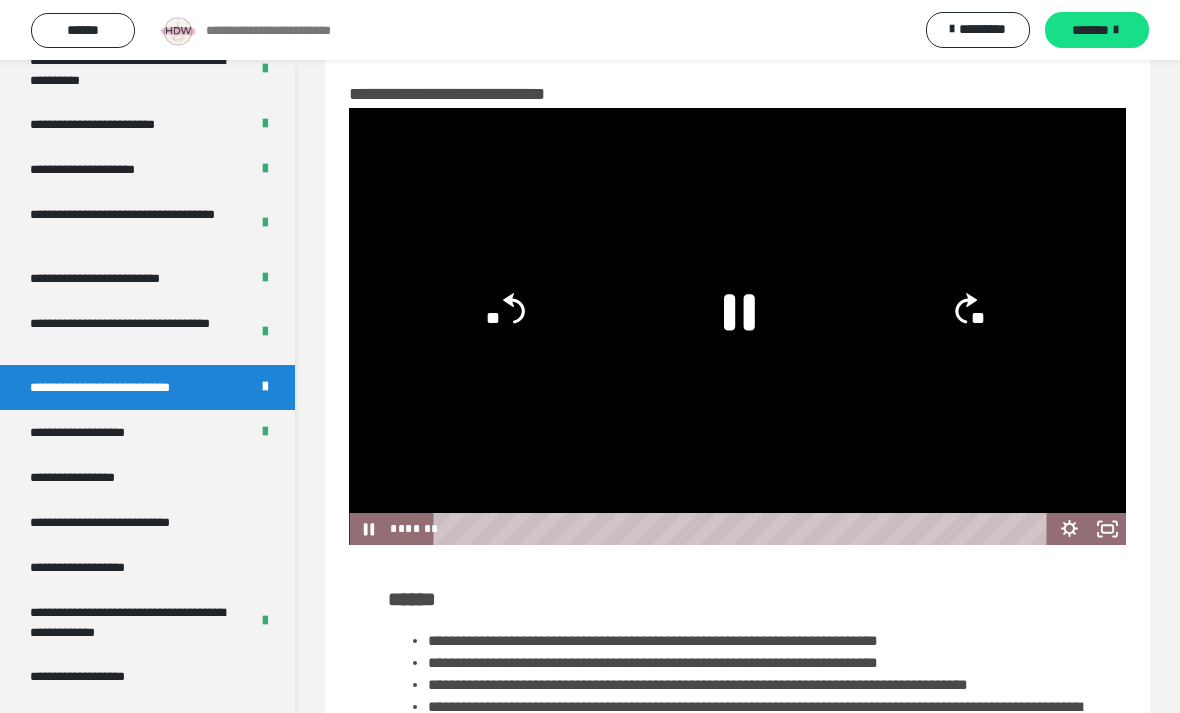 click 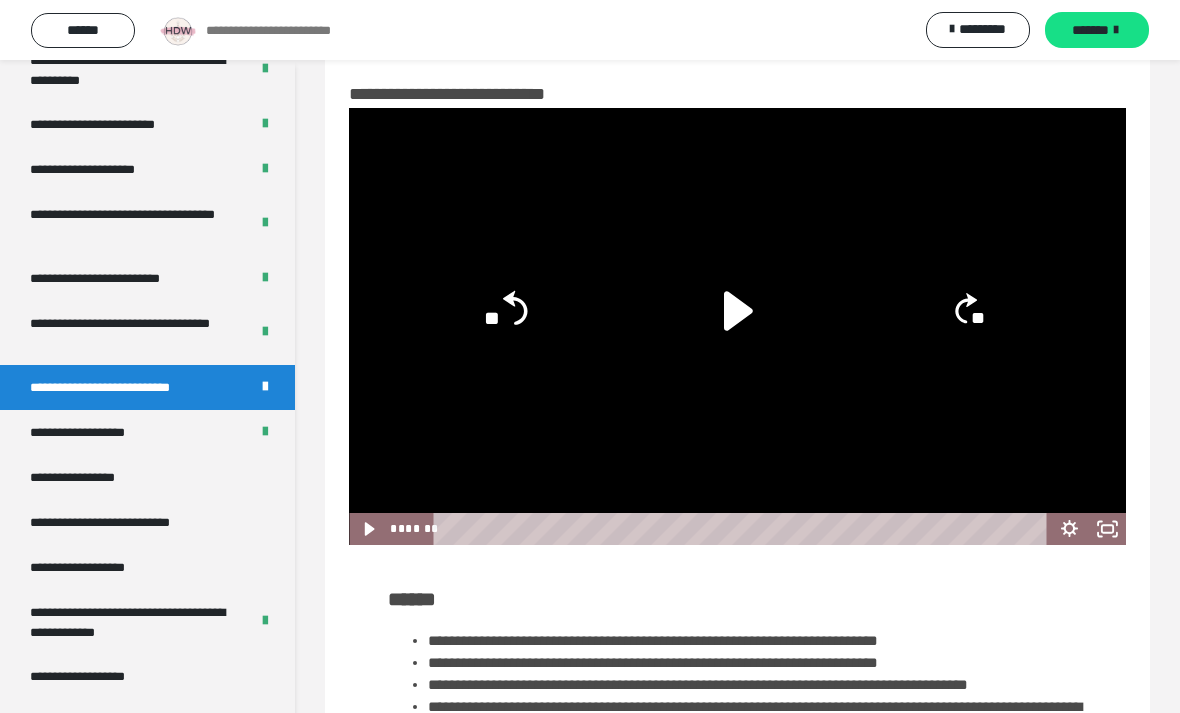 click on "**" 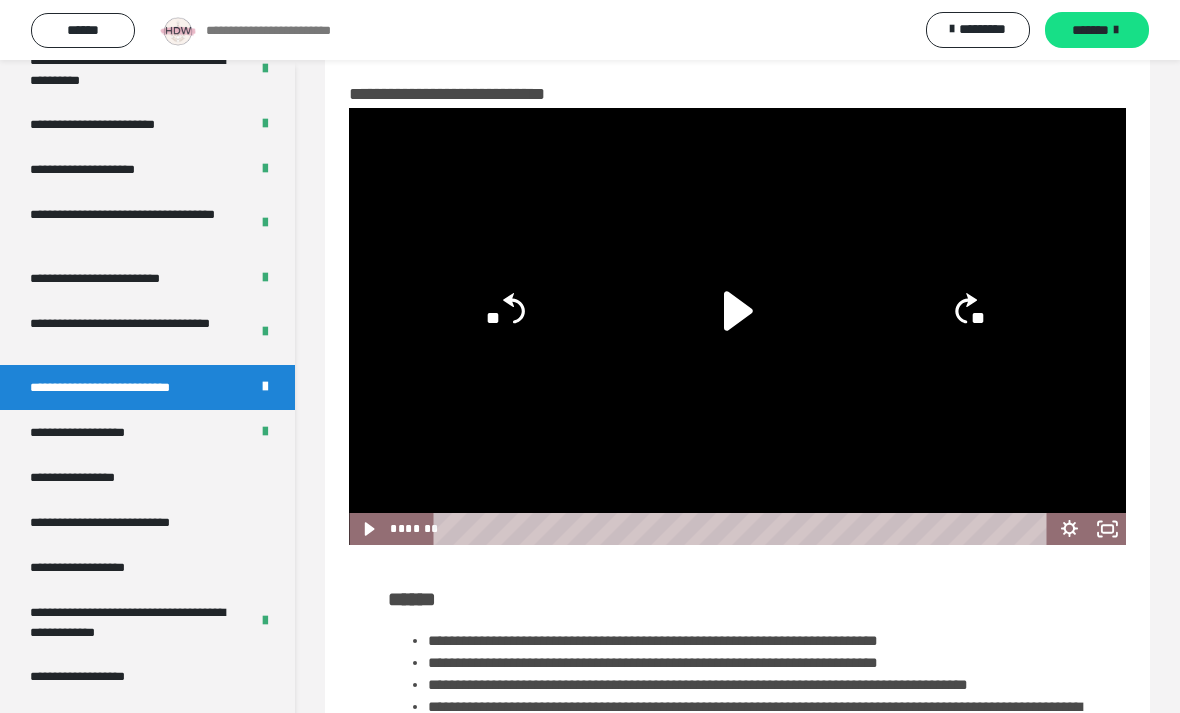 click 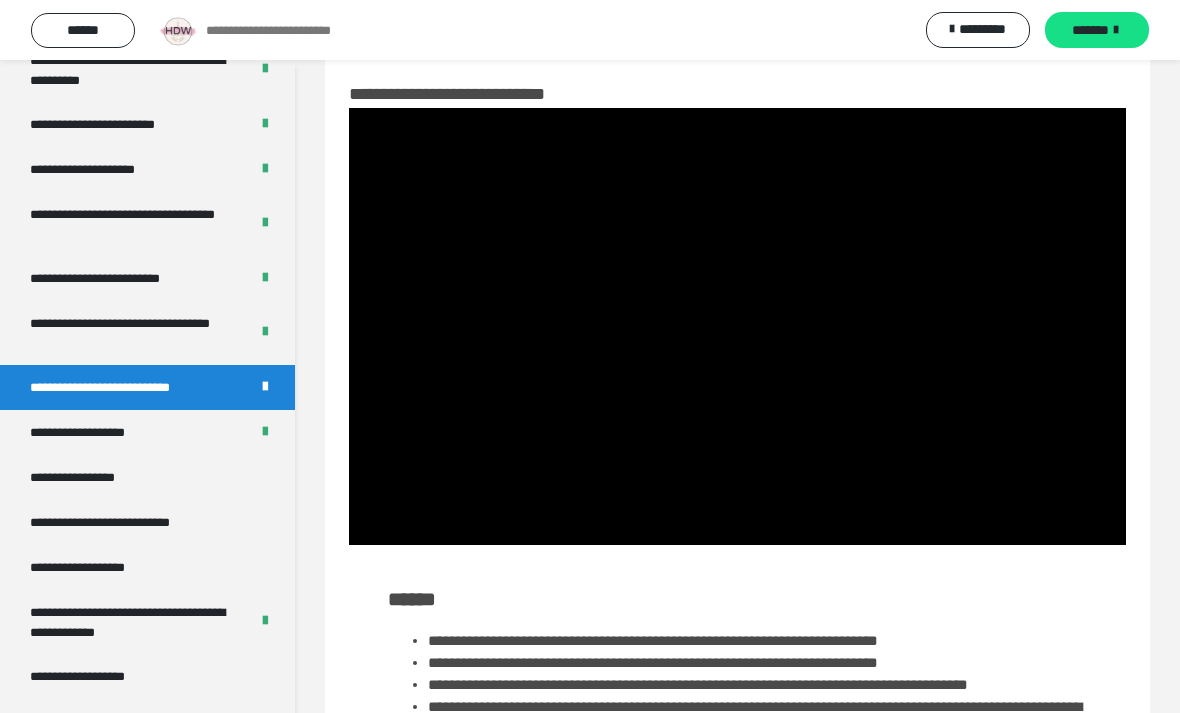 click at bounding box center [737, 326] 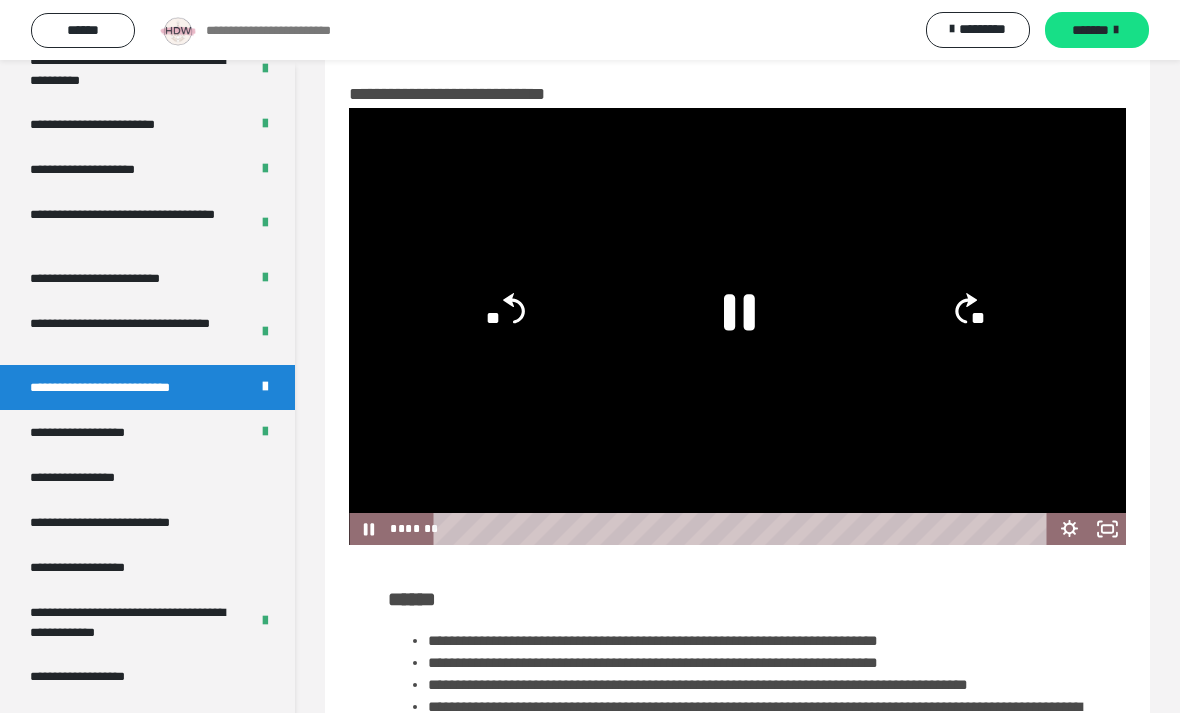click 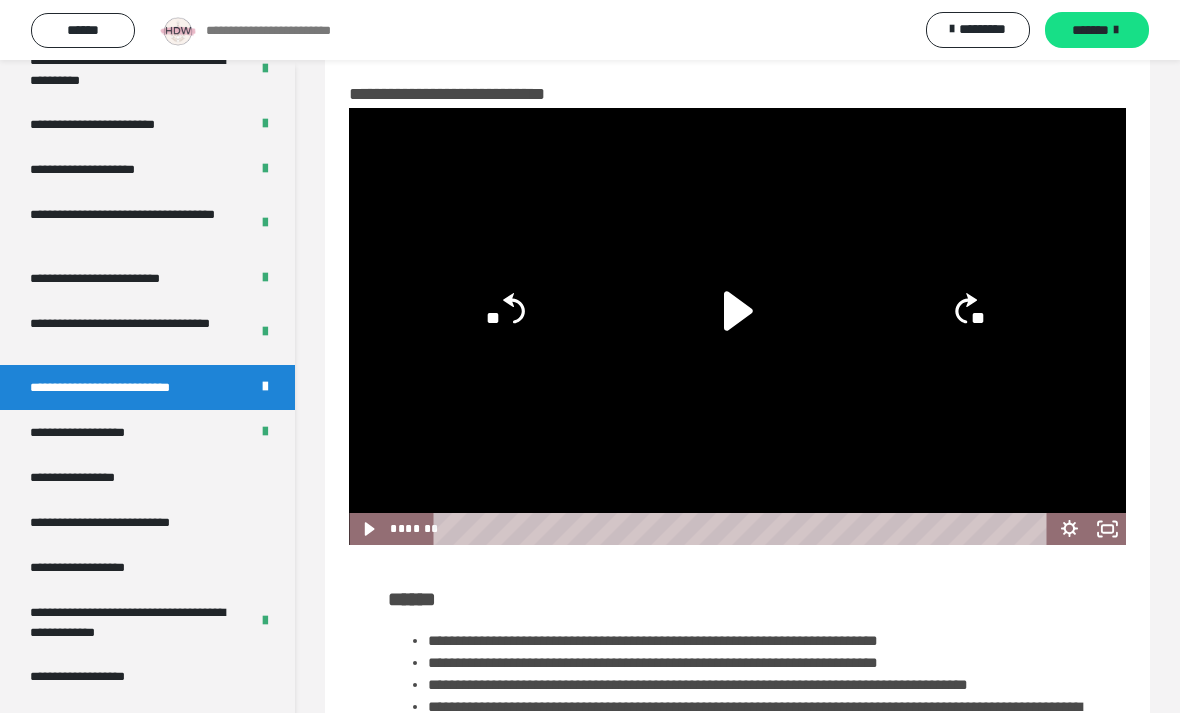 click 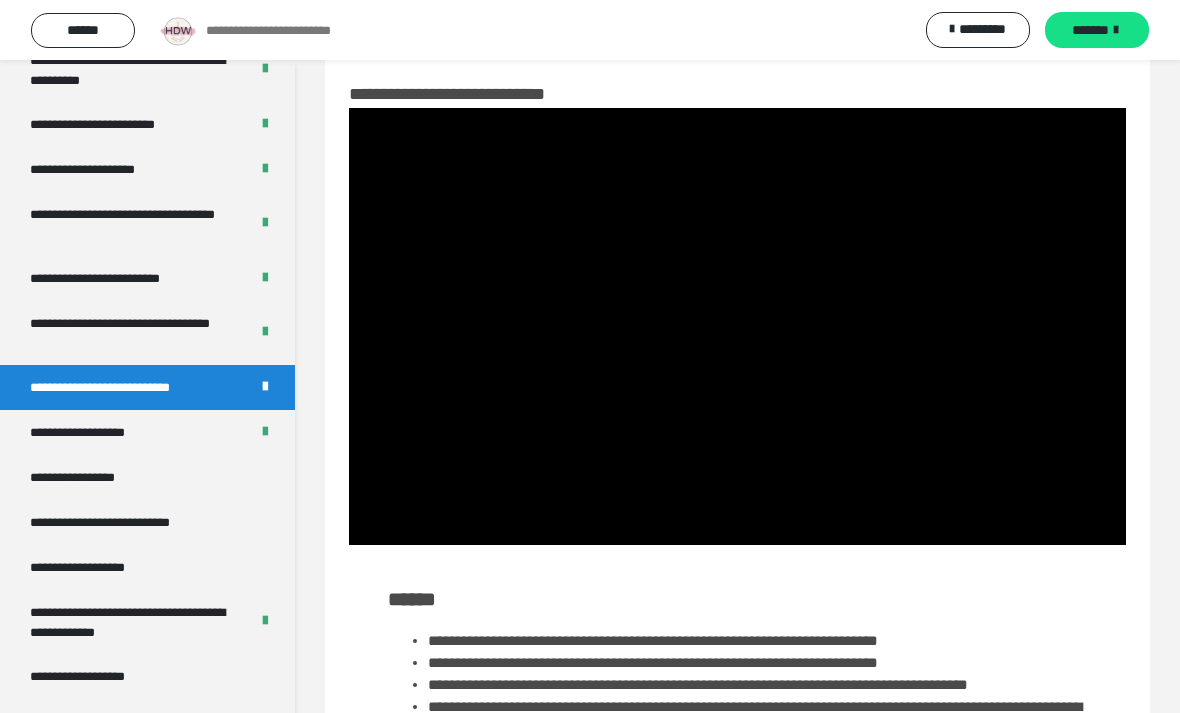 click at bounding box center (737, 326) 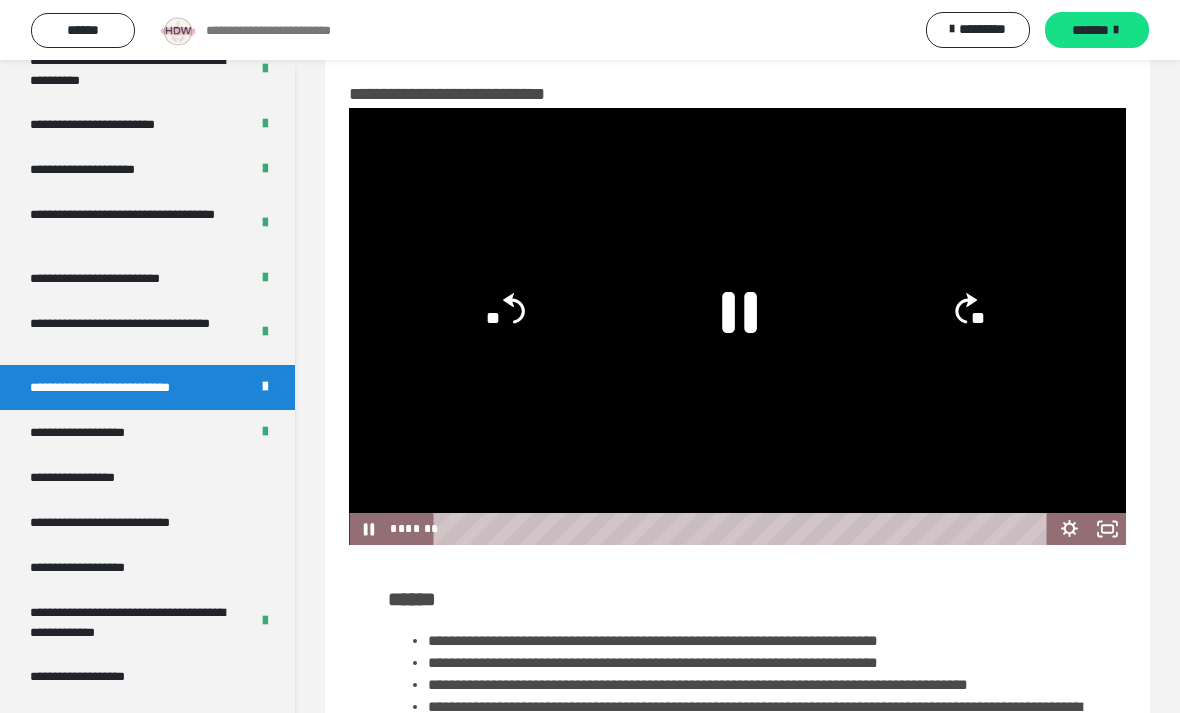 click 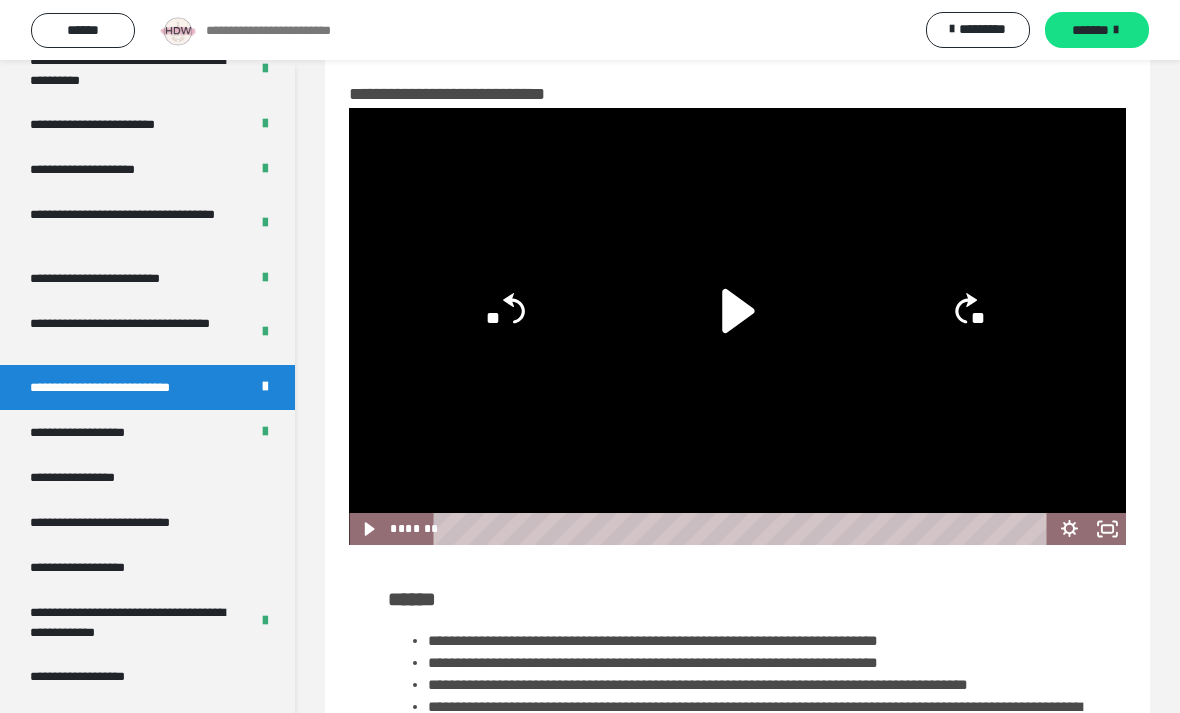 click 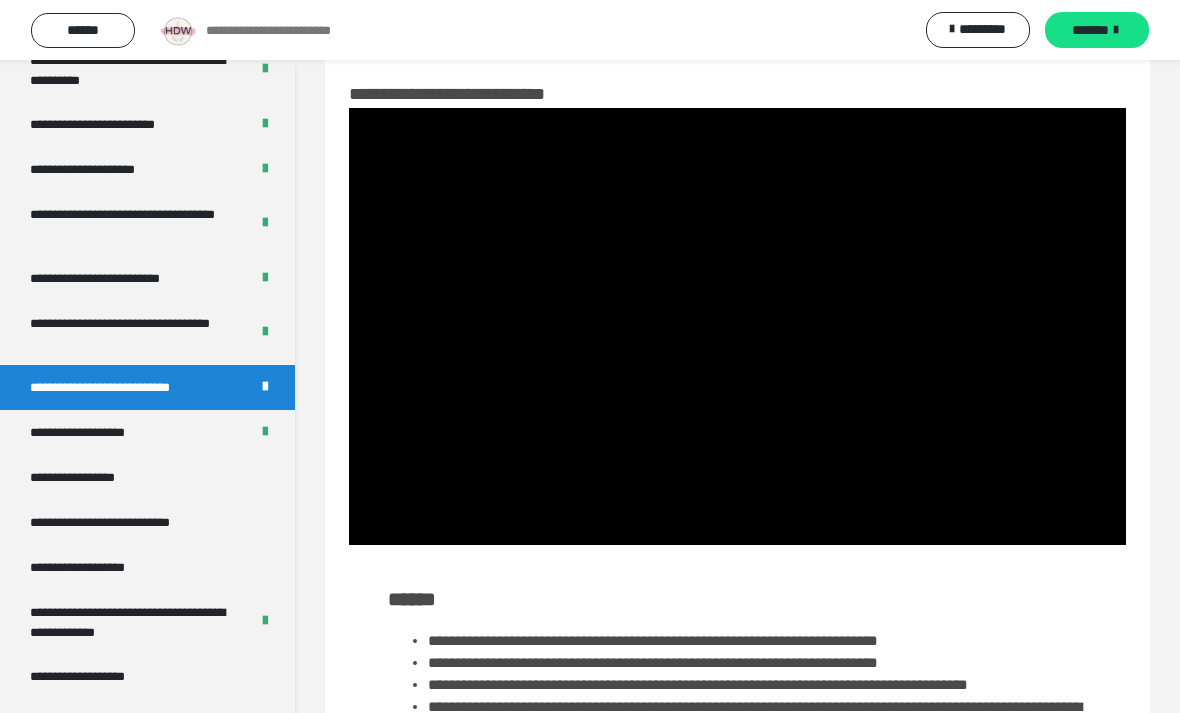 click at bounding box center (737, 326) 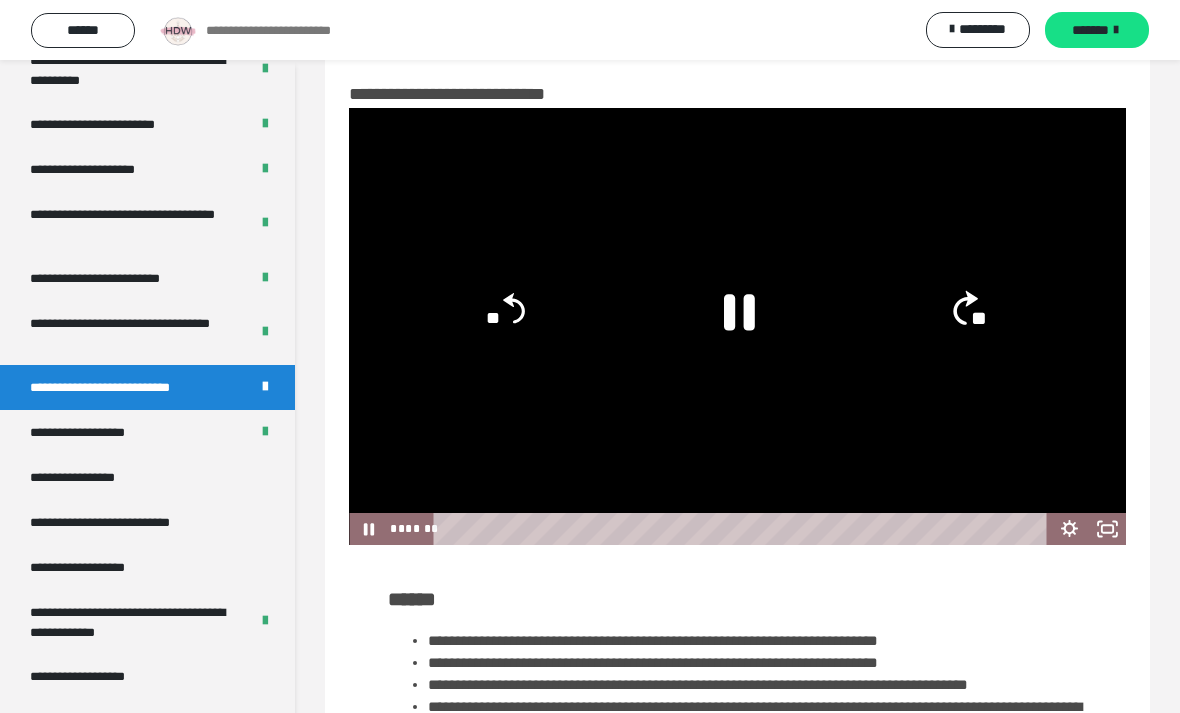 click on "**" 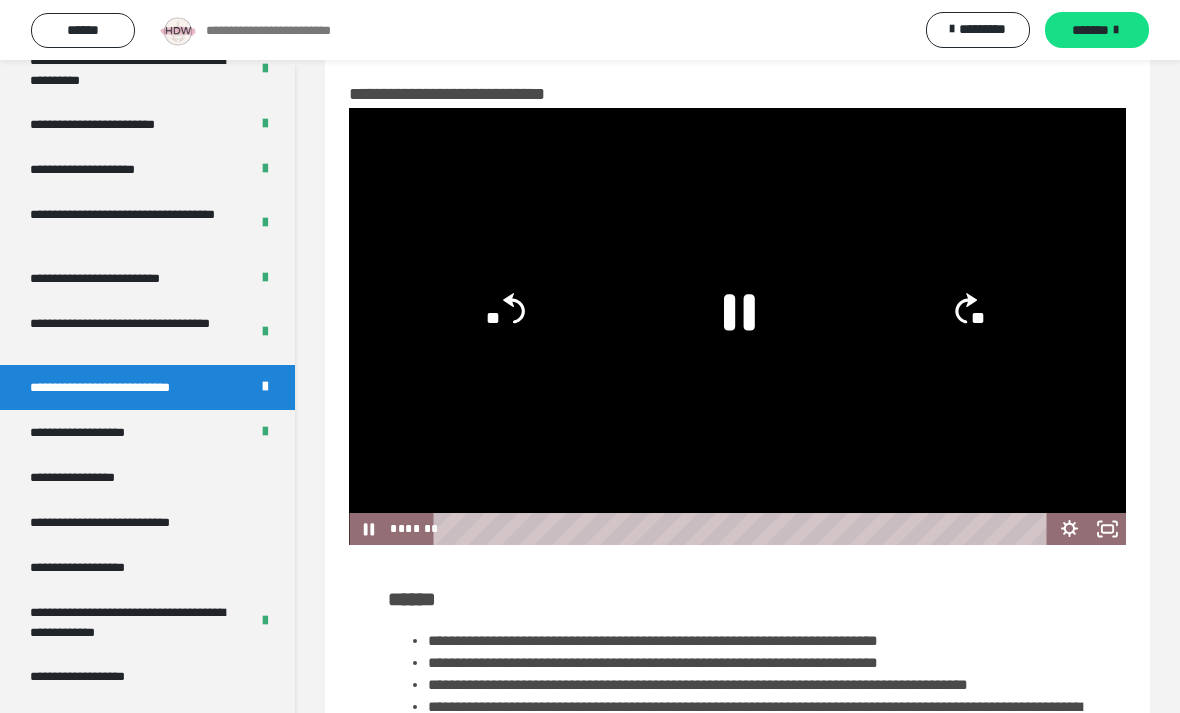 click on "**" 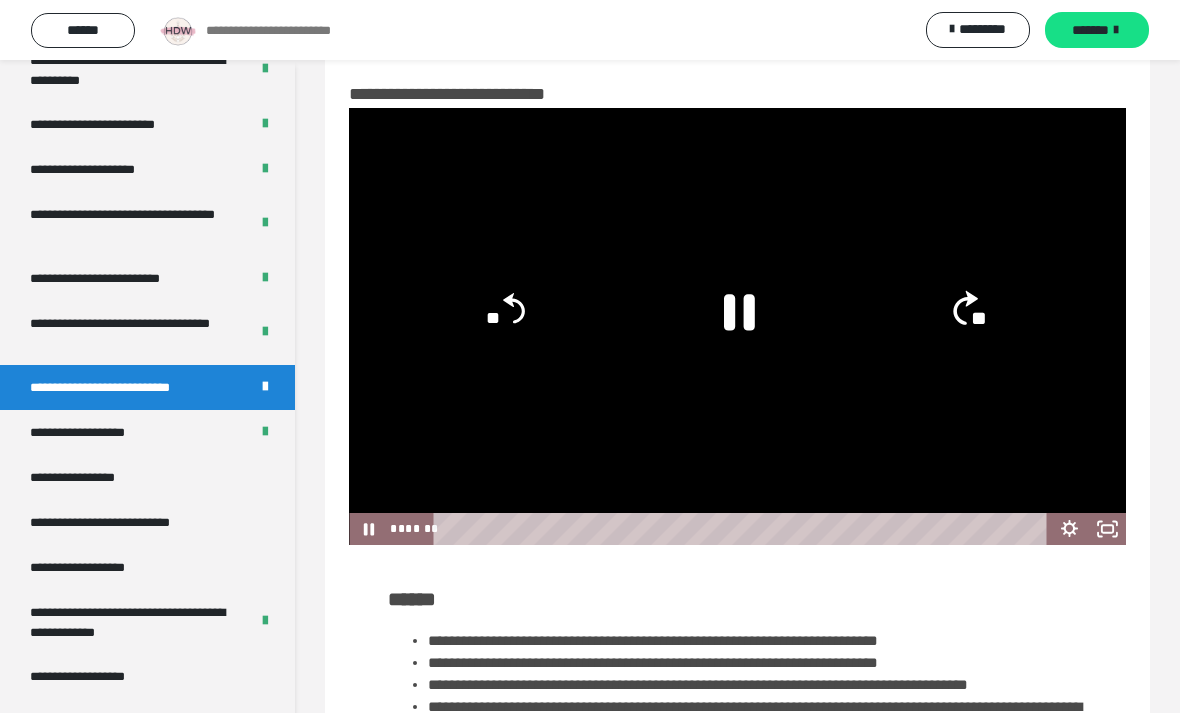 click on "**" 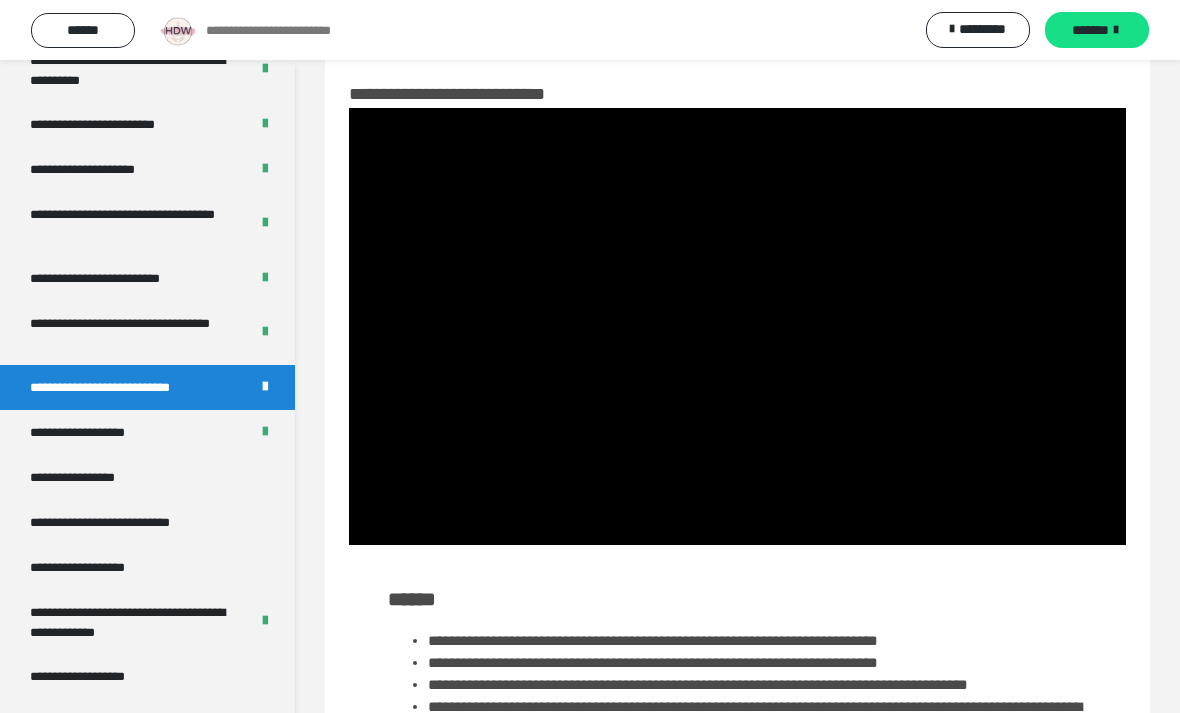 click at bounding box center [737, 326] 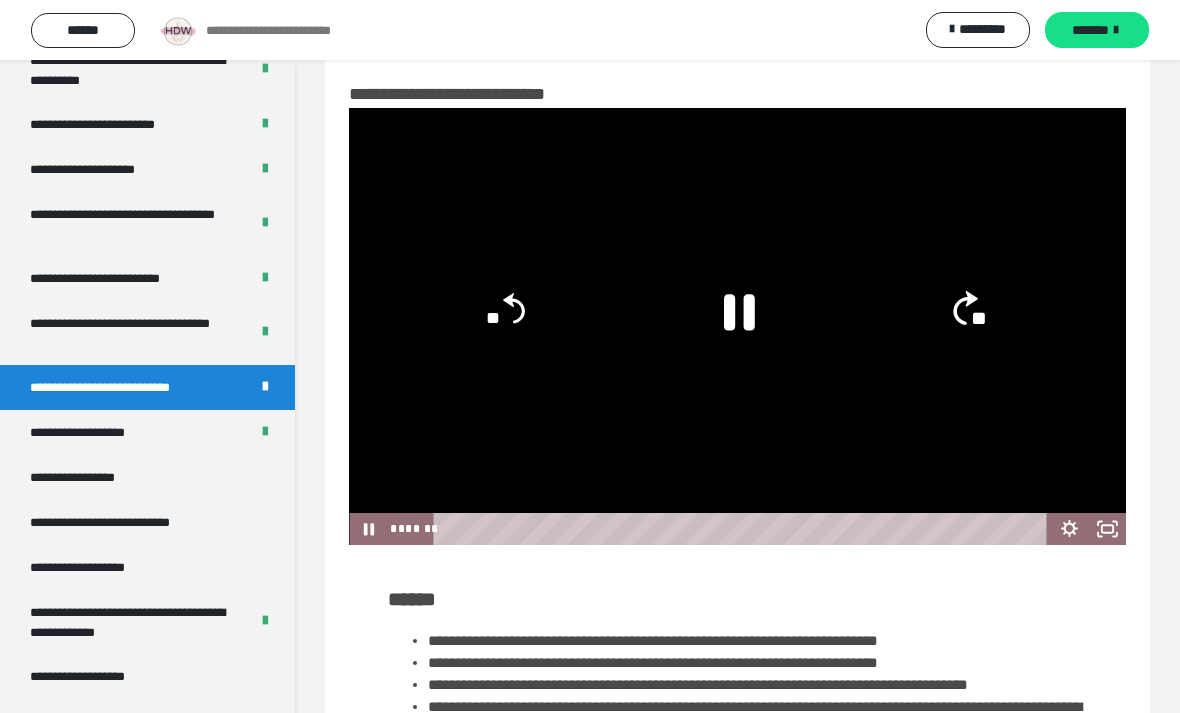 click on "**" 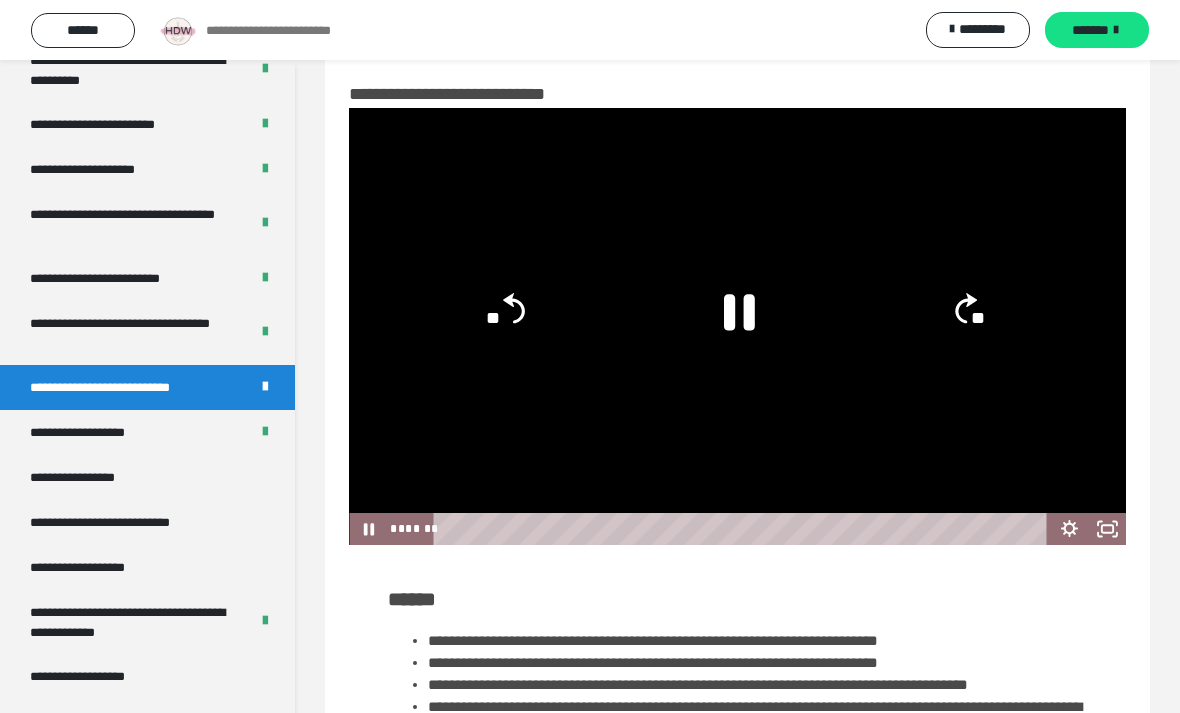 click on "**" 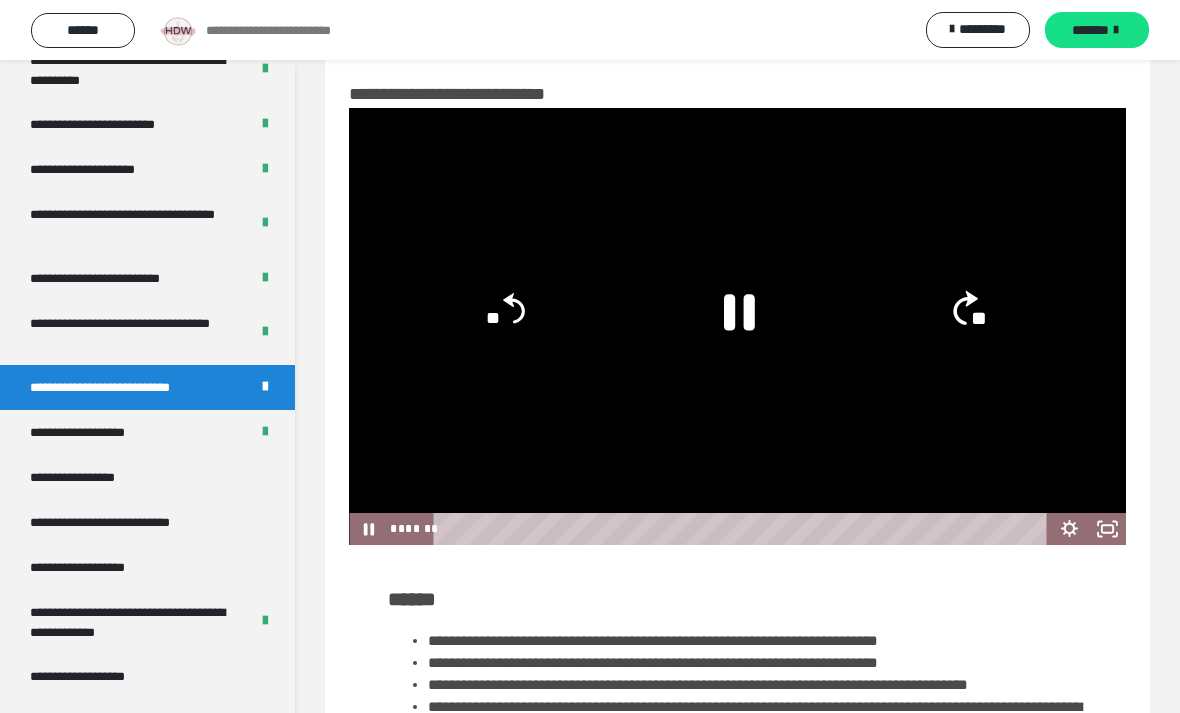 click on "**" 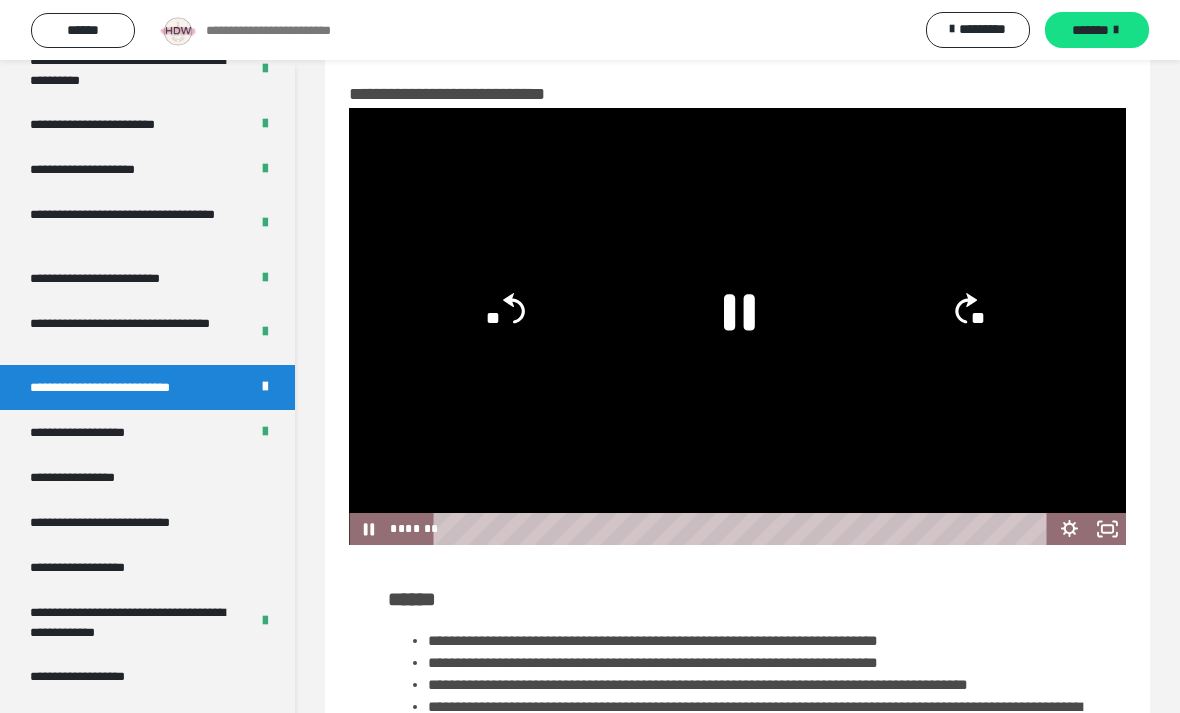 click on "**" 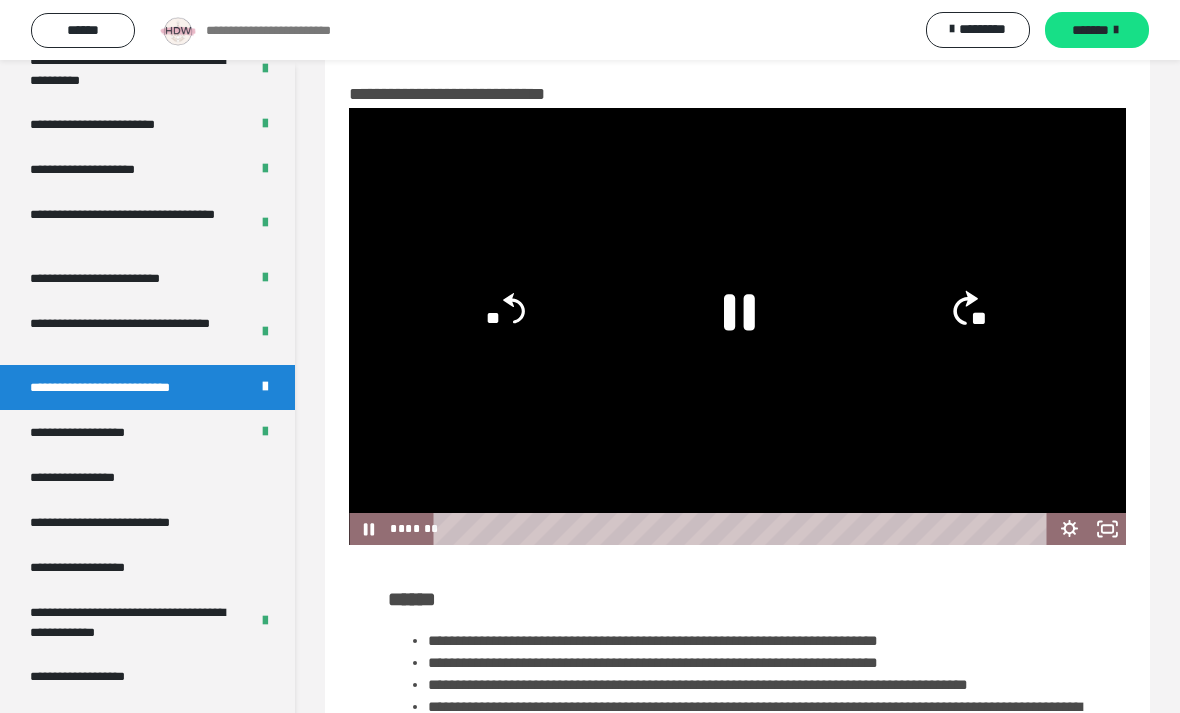 click on "**" 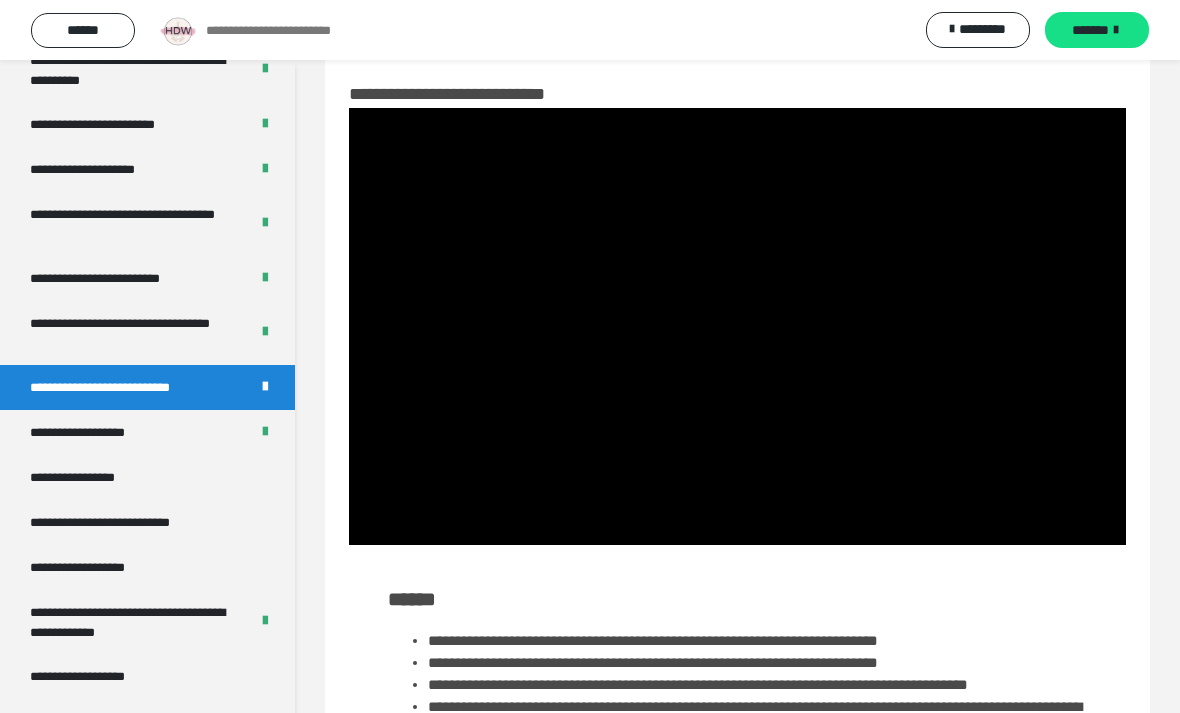 click at bounding box center [737, 326] 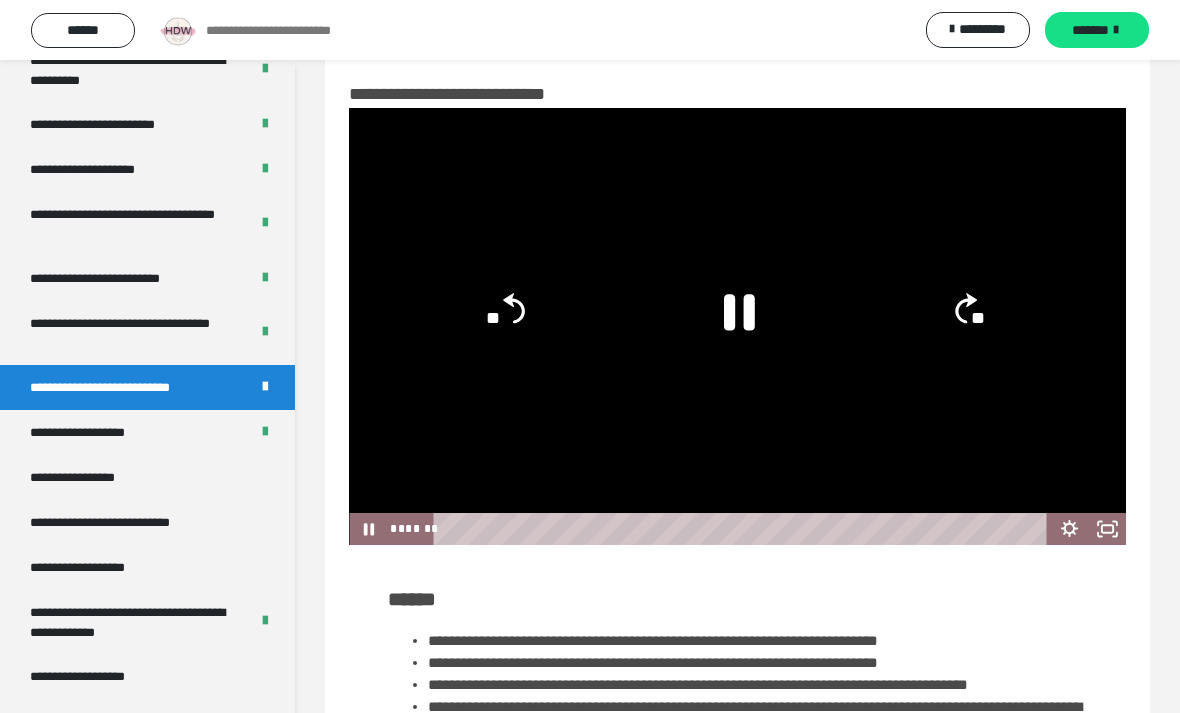 click on "**" 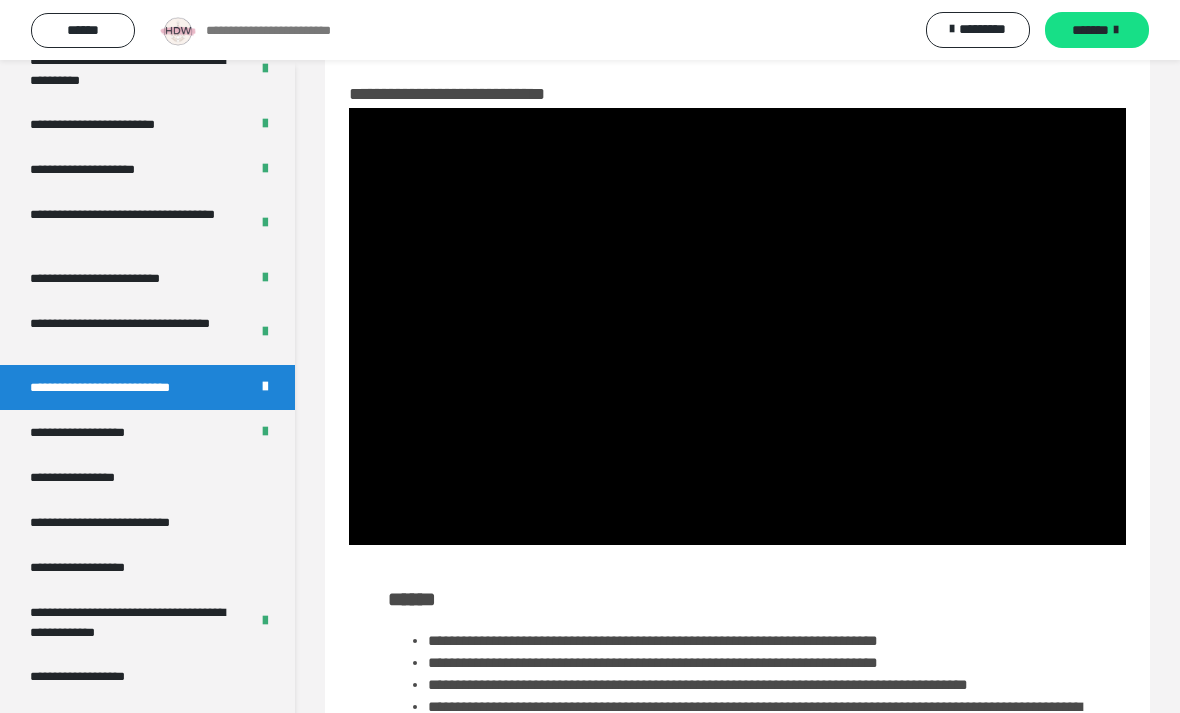 click at bounding box center (737, 326) 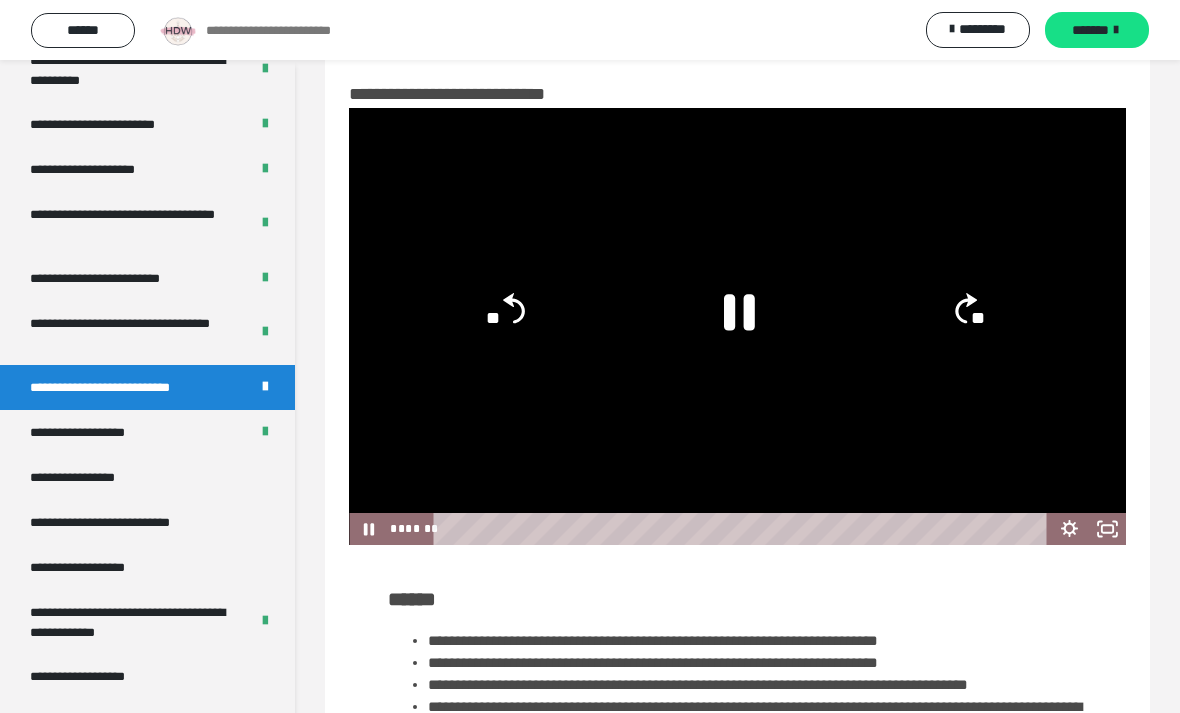 click 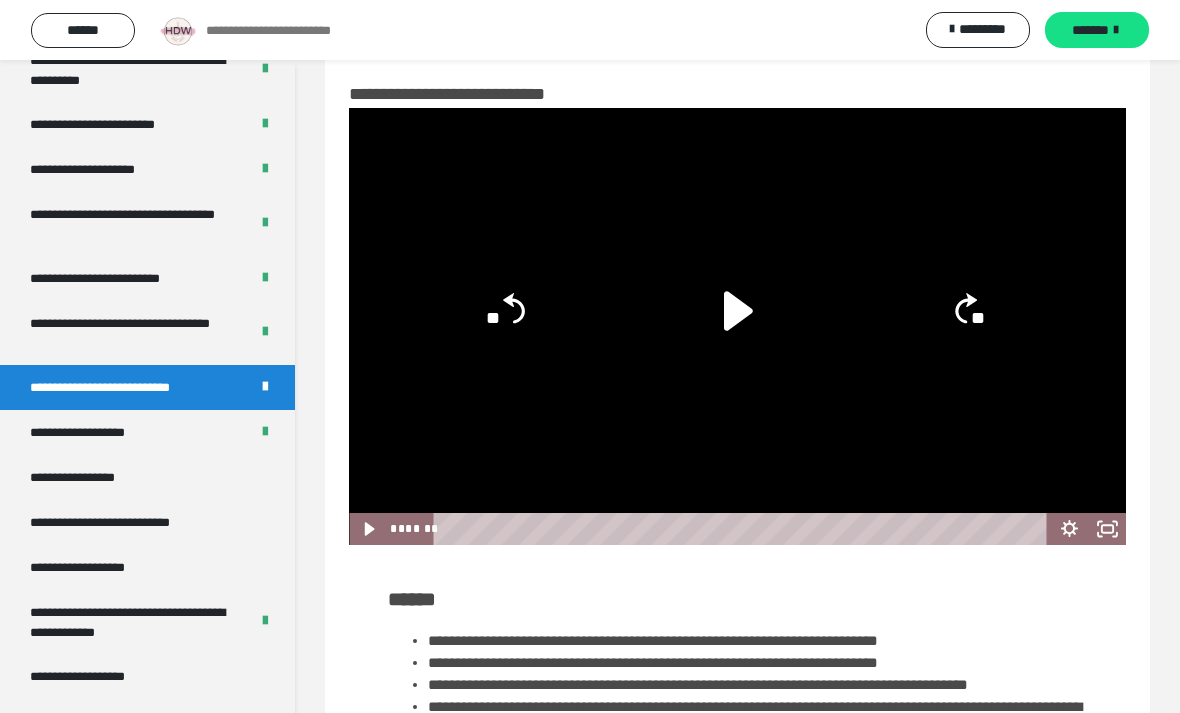 click 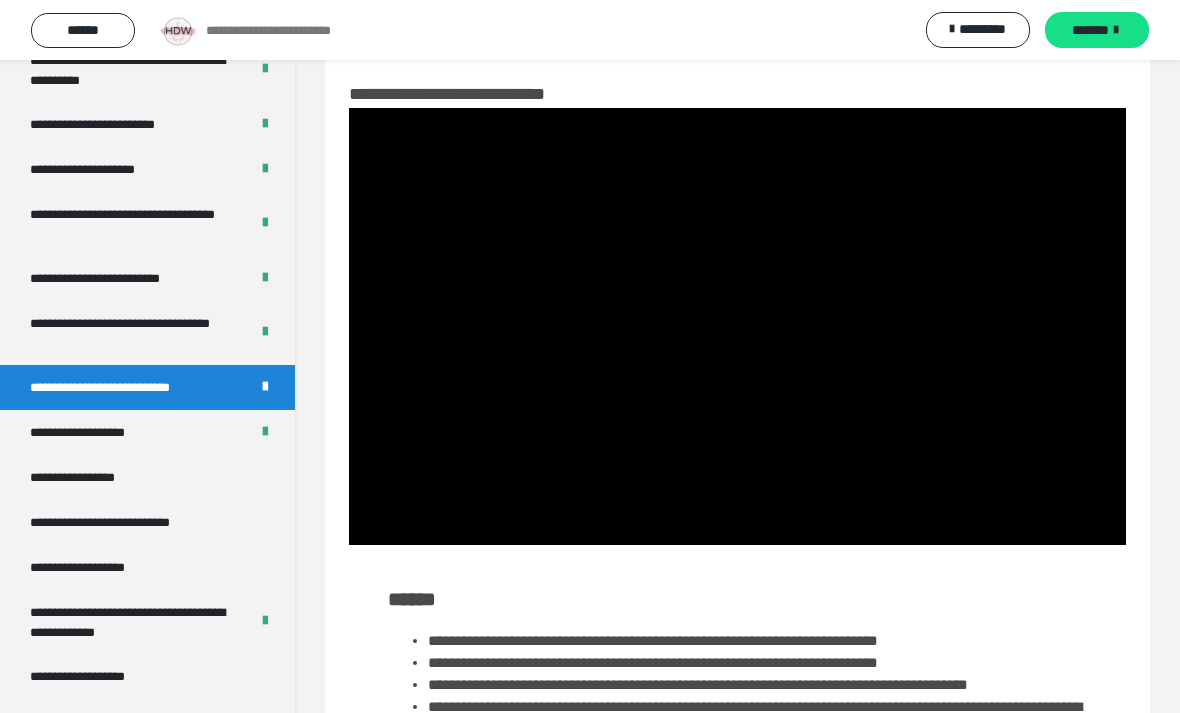 click at bounding box center (737, 326) 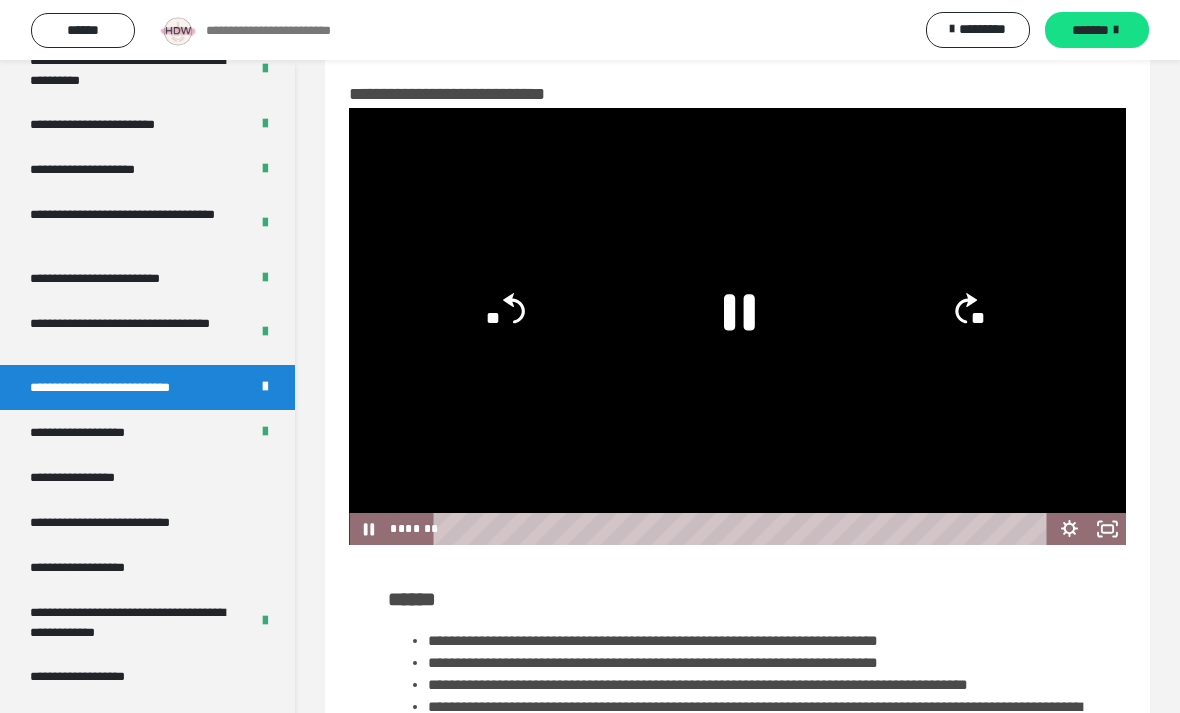 click 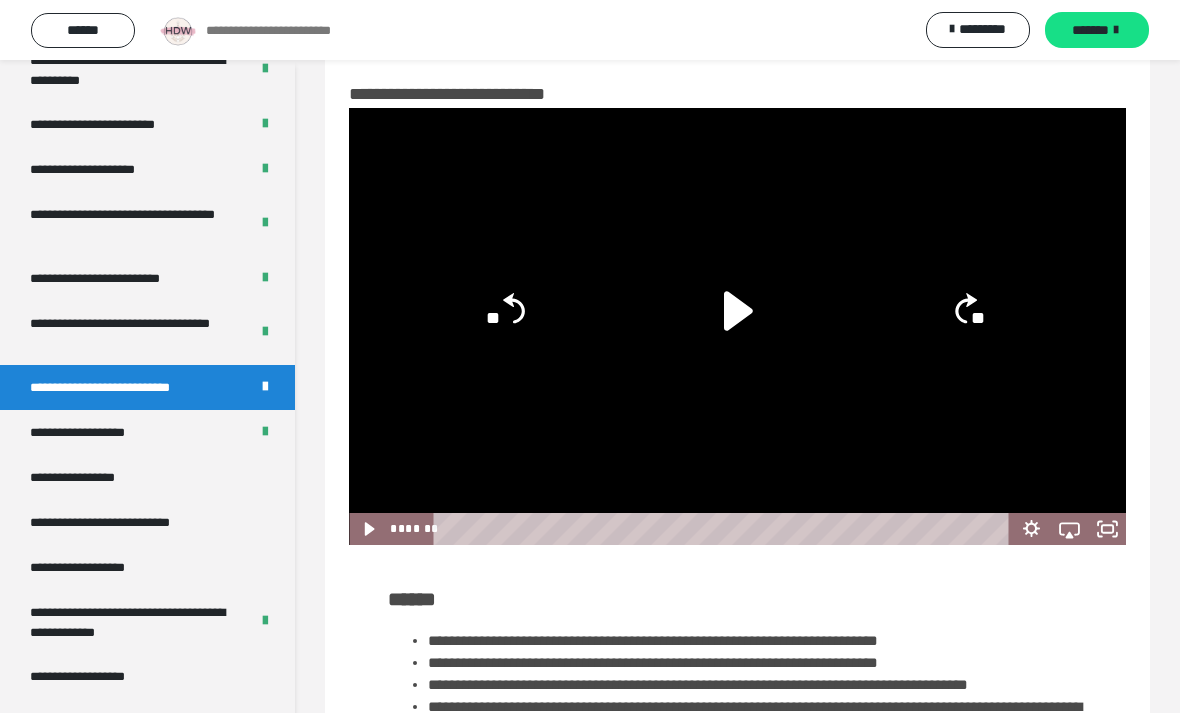 click 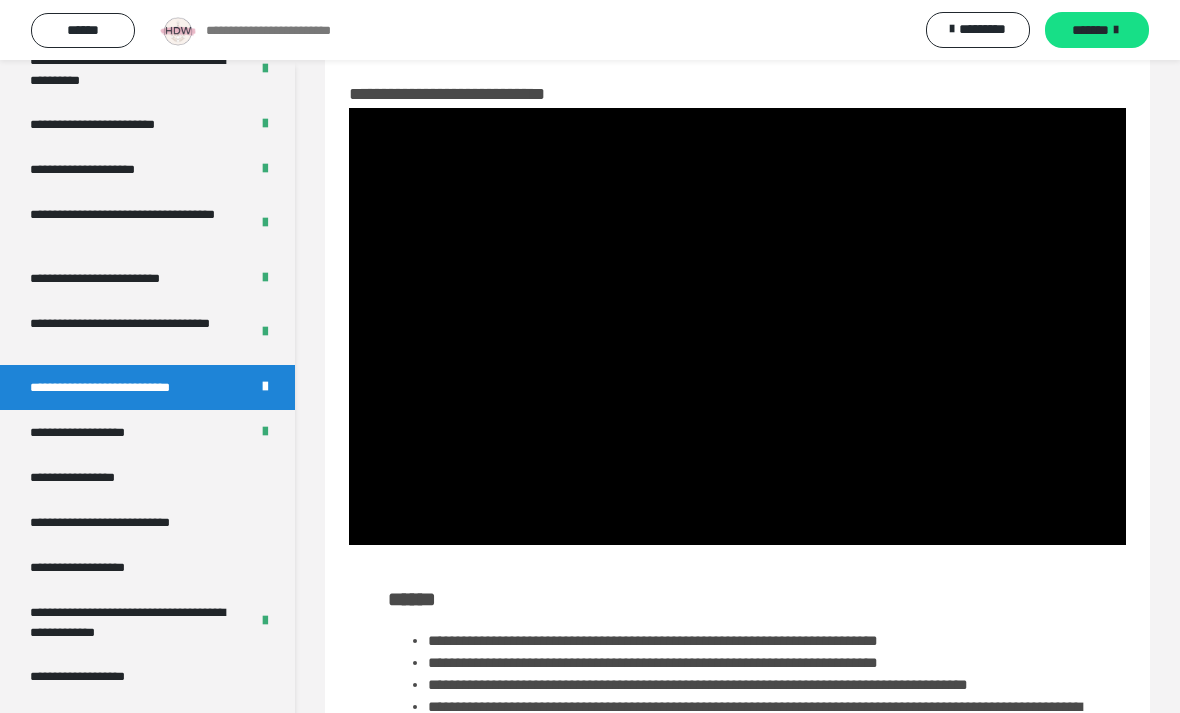 click at bounding box center (737, 326) 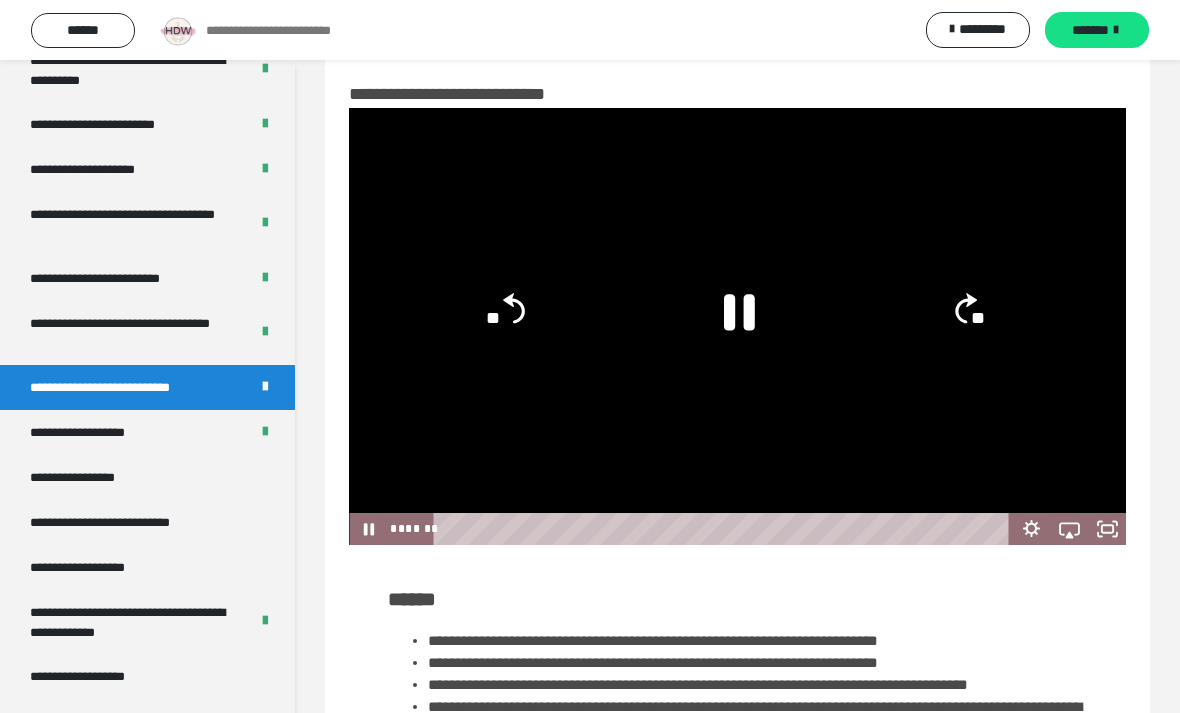 click 